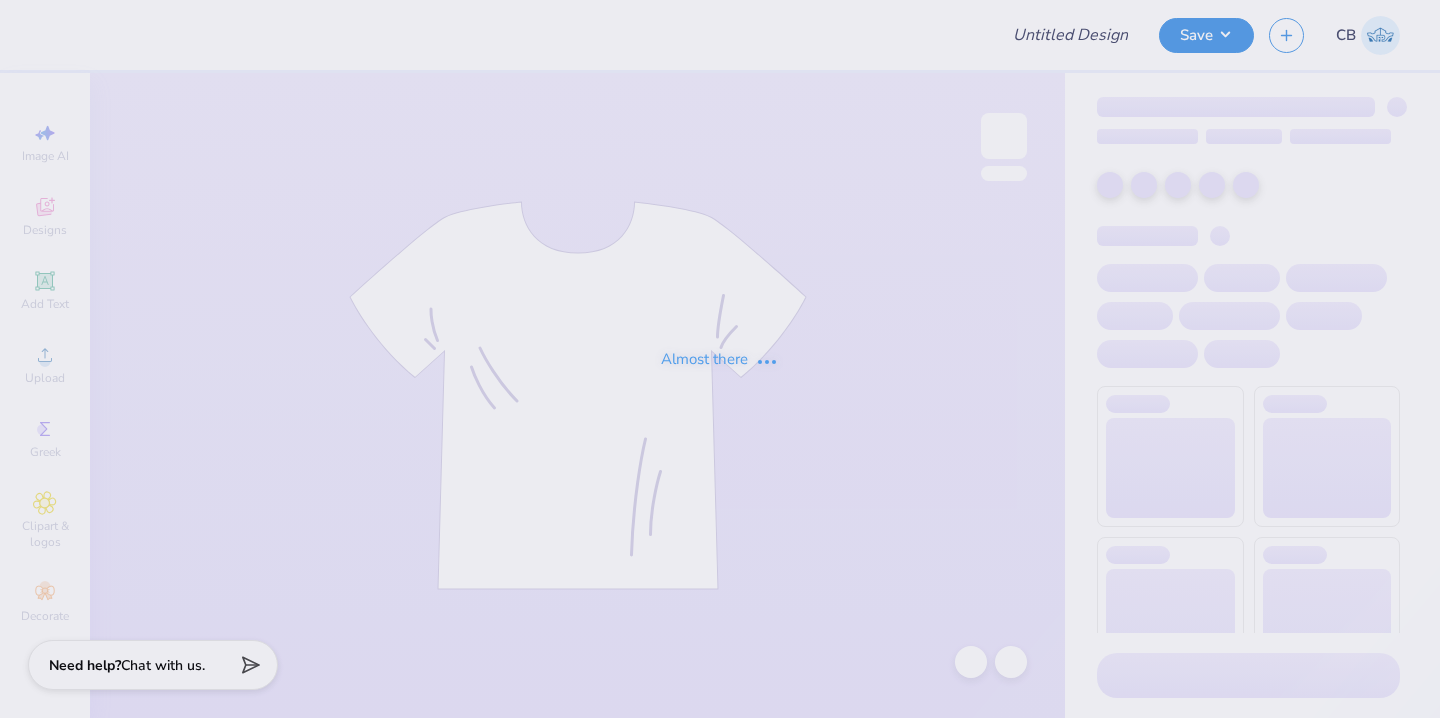 scroll, scrollTop: 0, scrollLeft: 0, axis: both 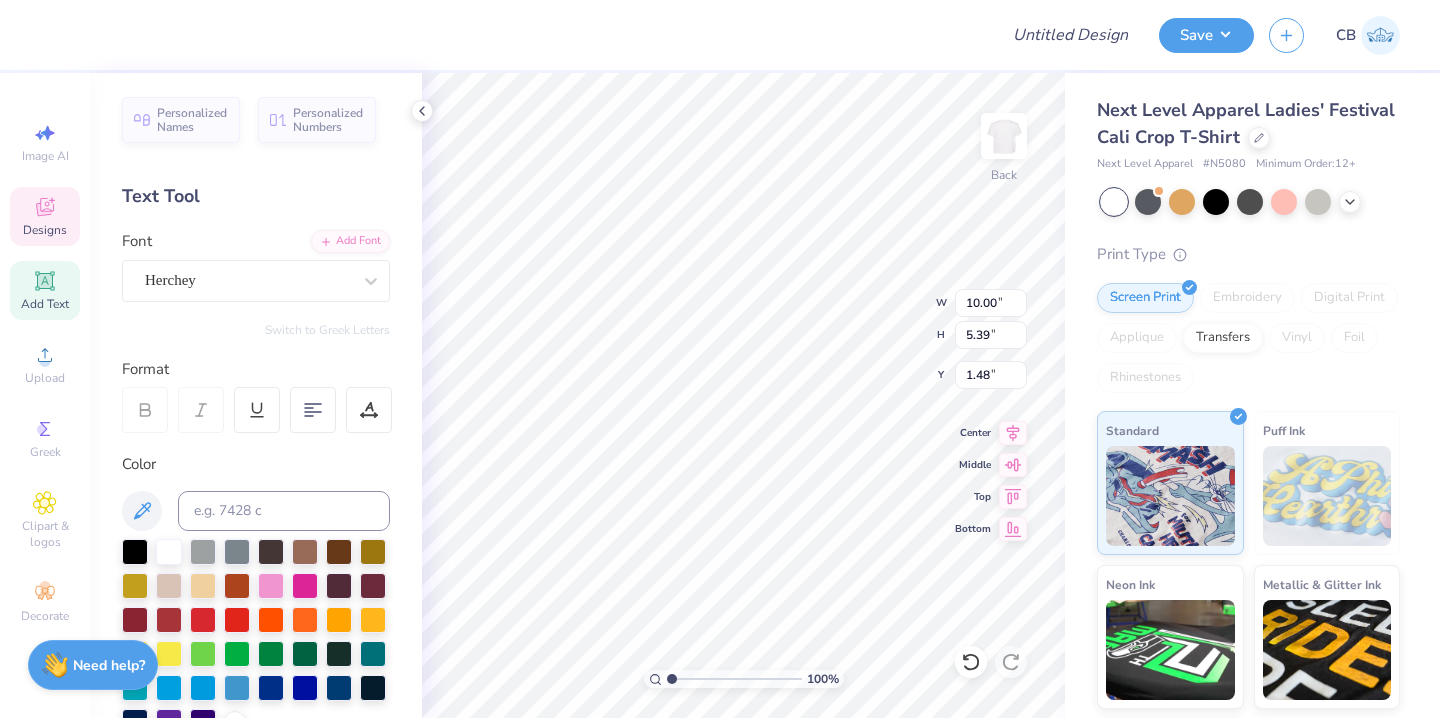 type on "P" 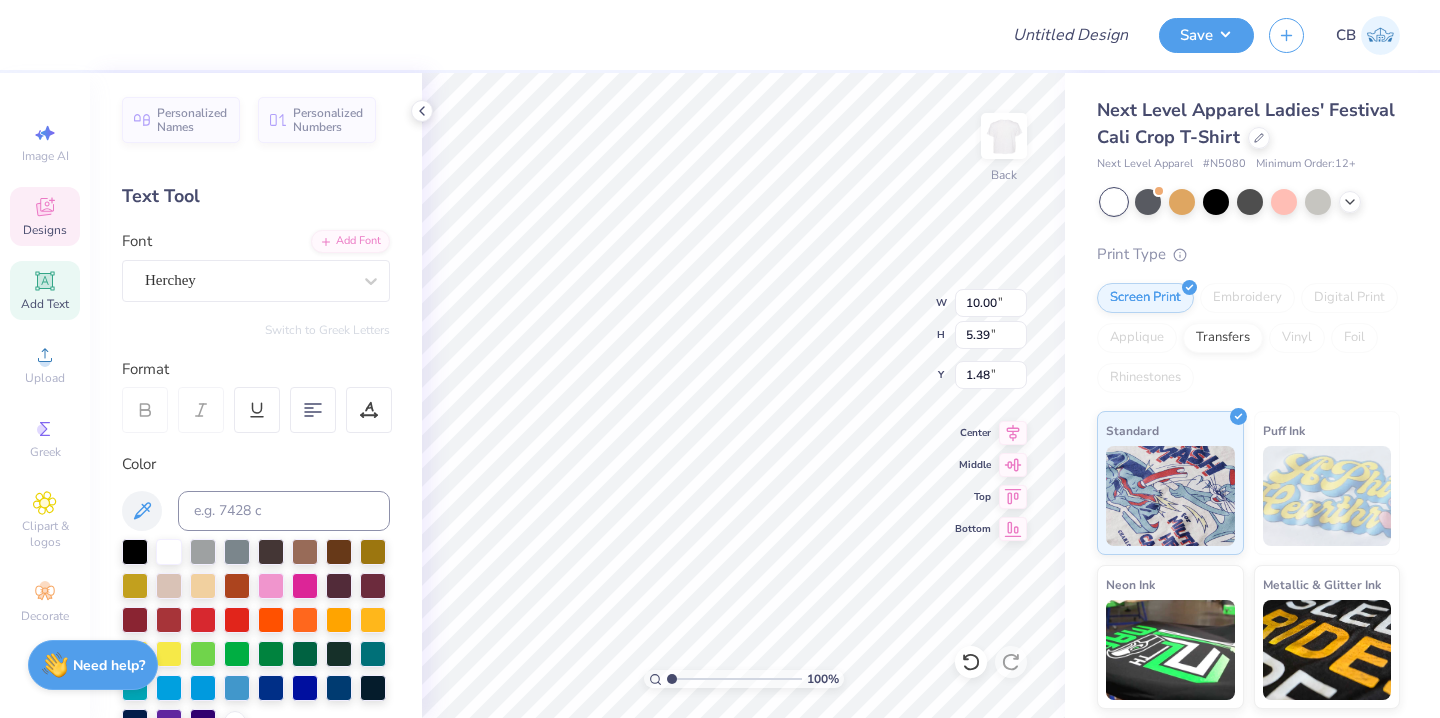 scroll, scrollTop: 0, scrollLeft: 0, axis: both 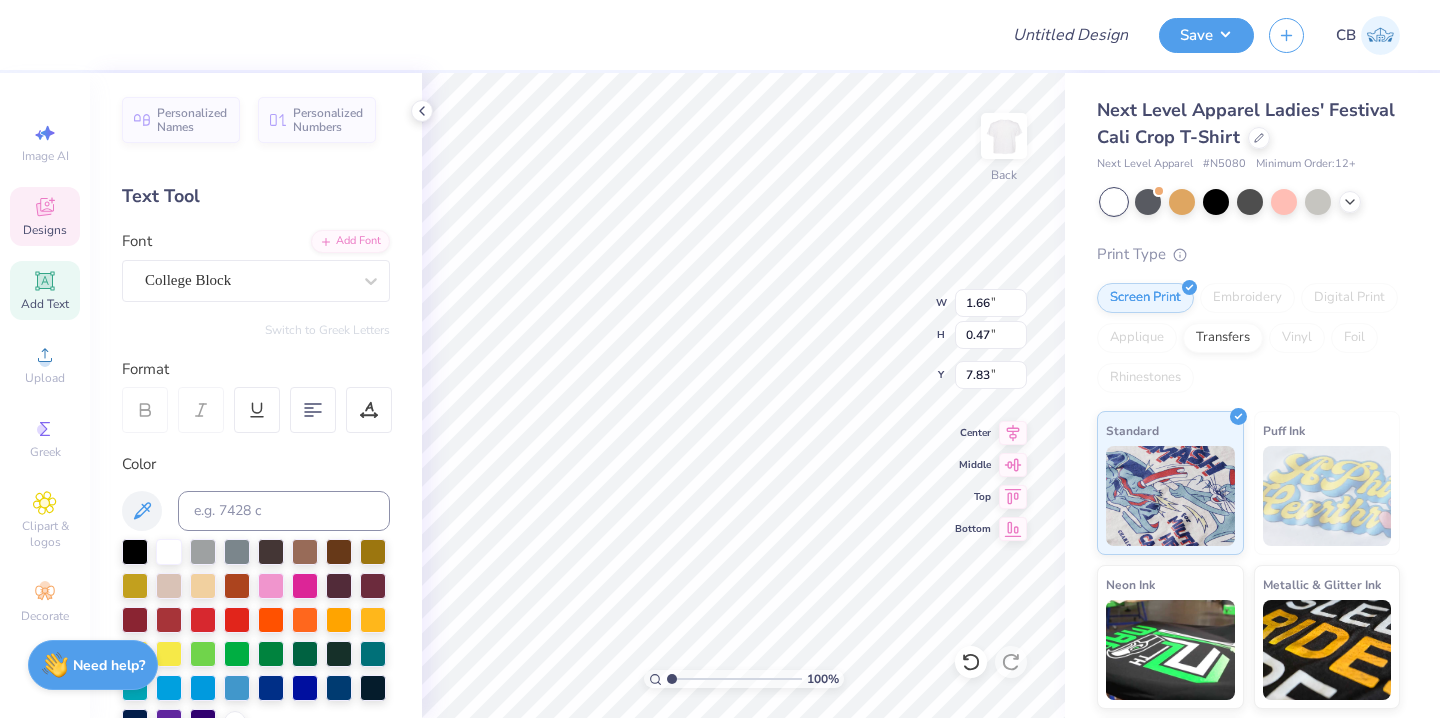 type on "1.83" 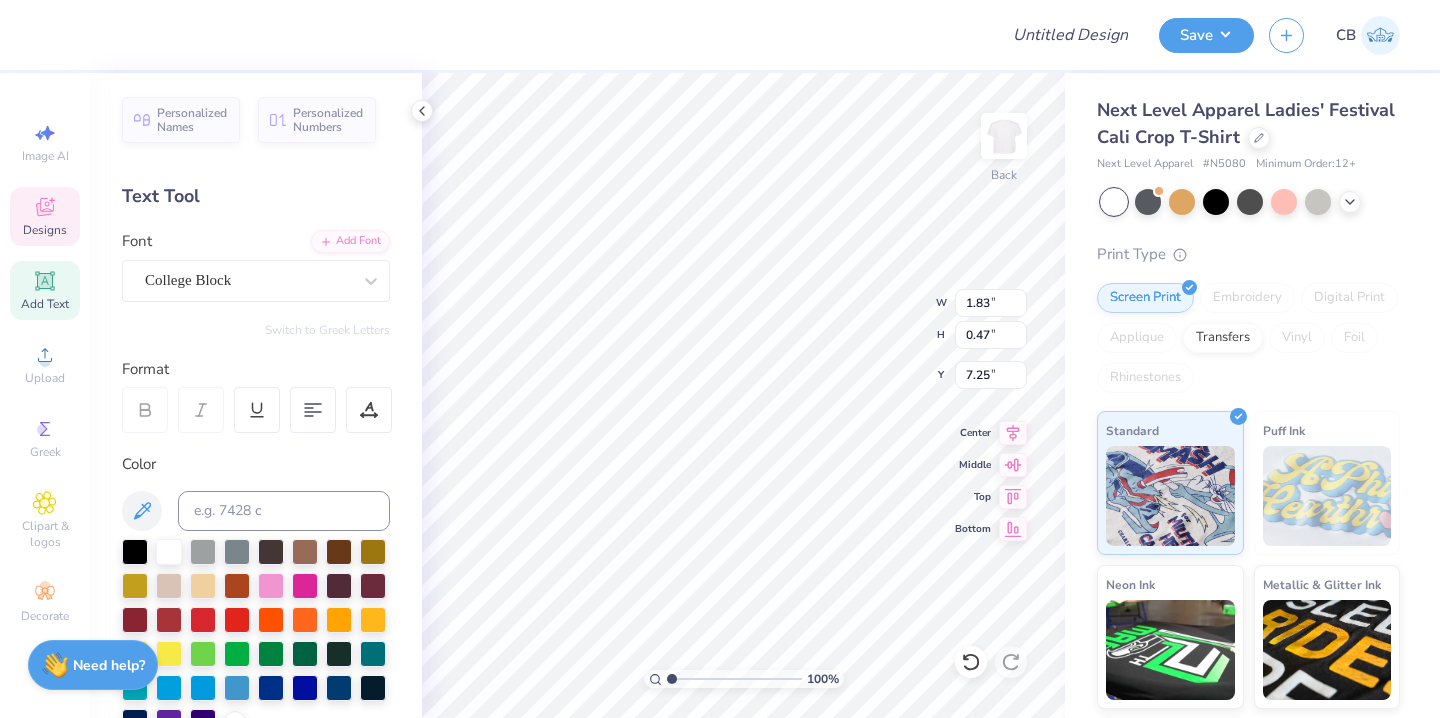 type on "7.36" 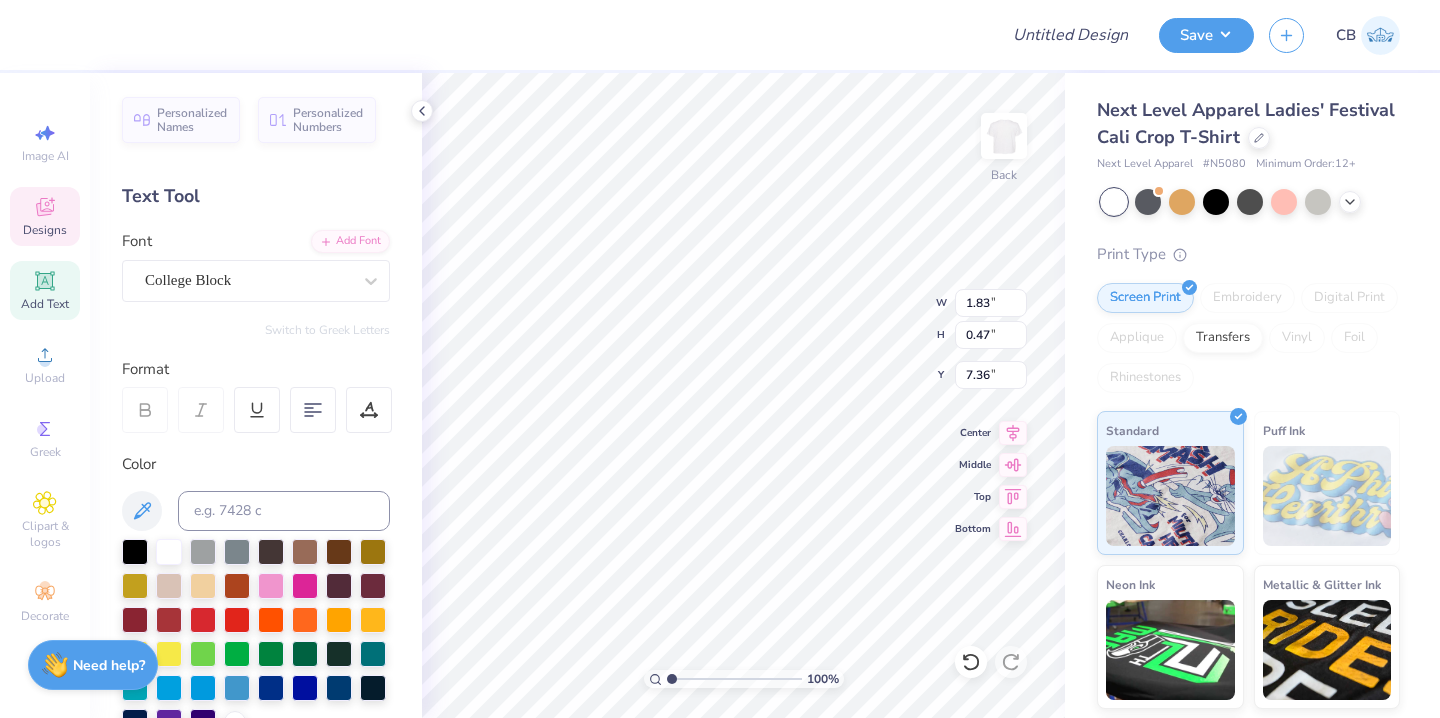 scroll, scrollTop: 0, scrollLeft: 0, axis: both 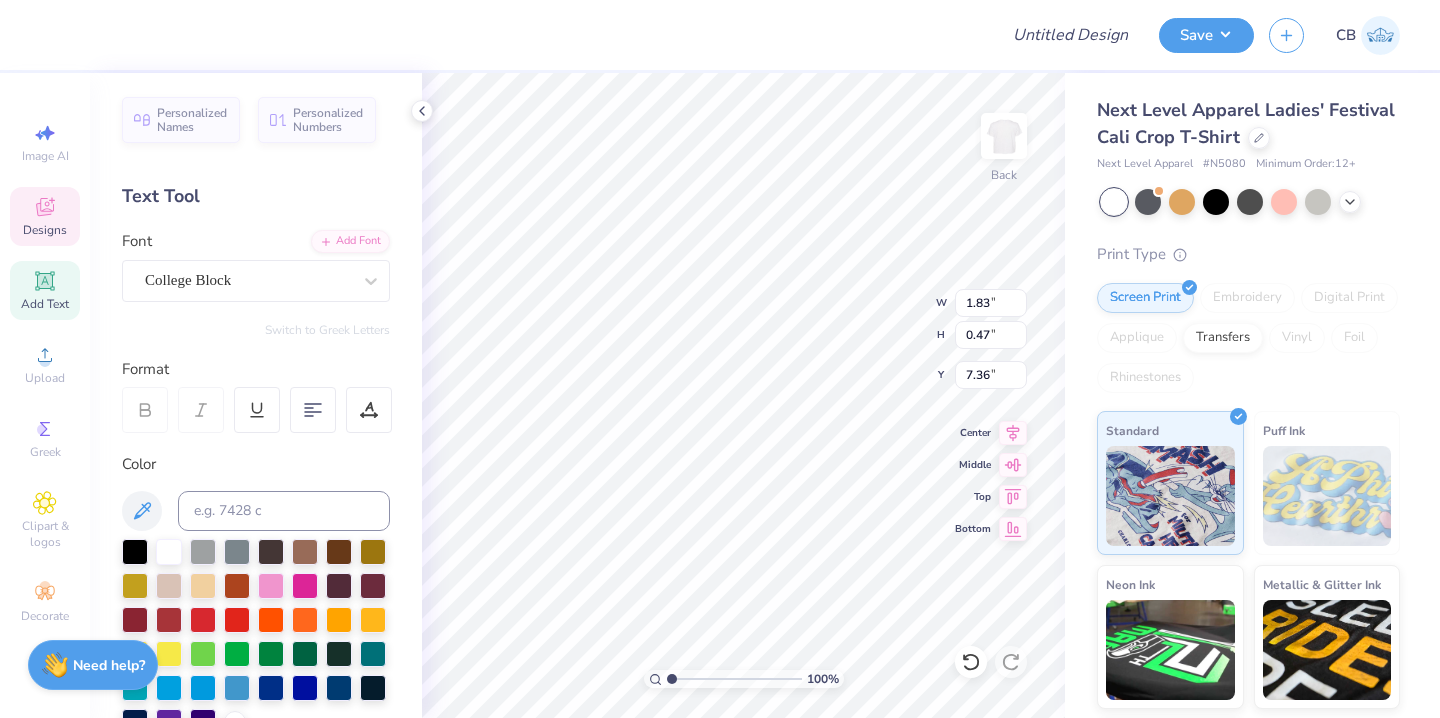 type on "1.66" 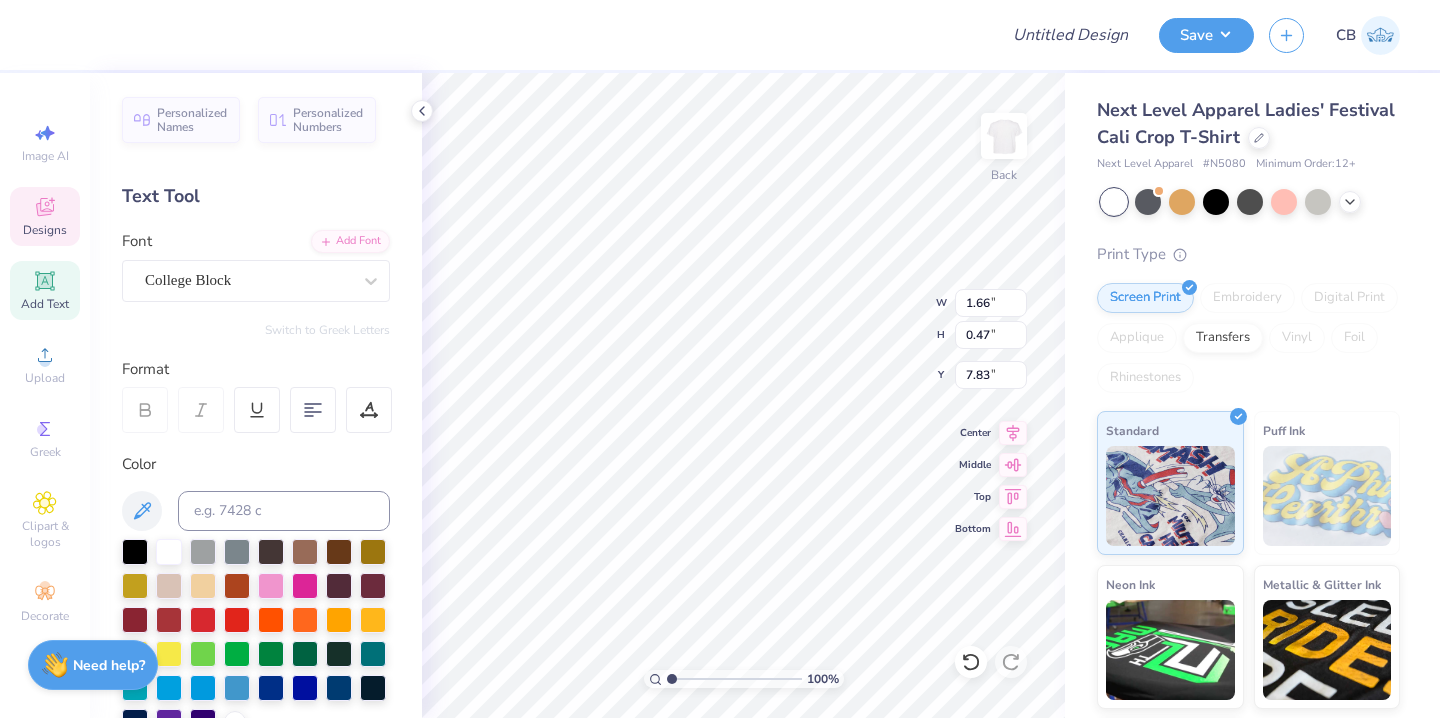 type on "1.83" 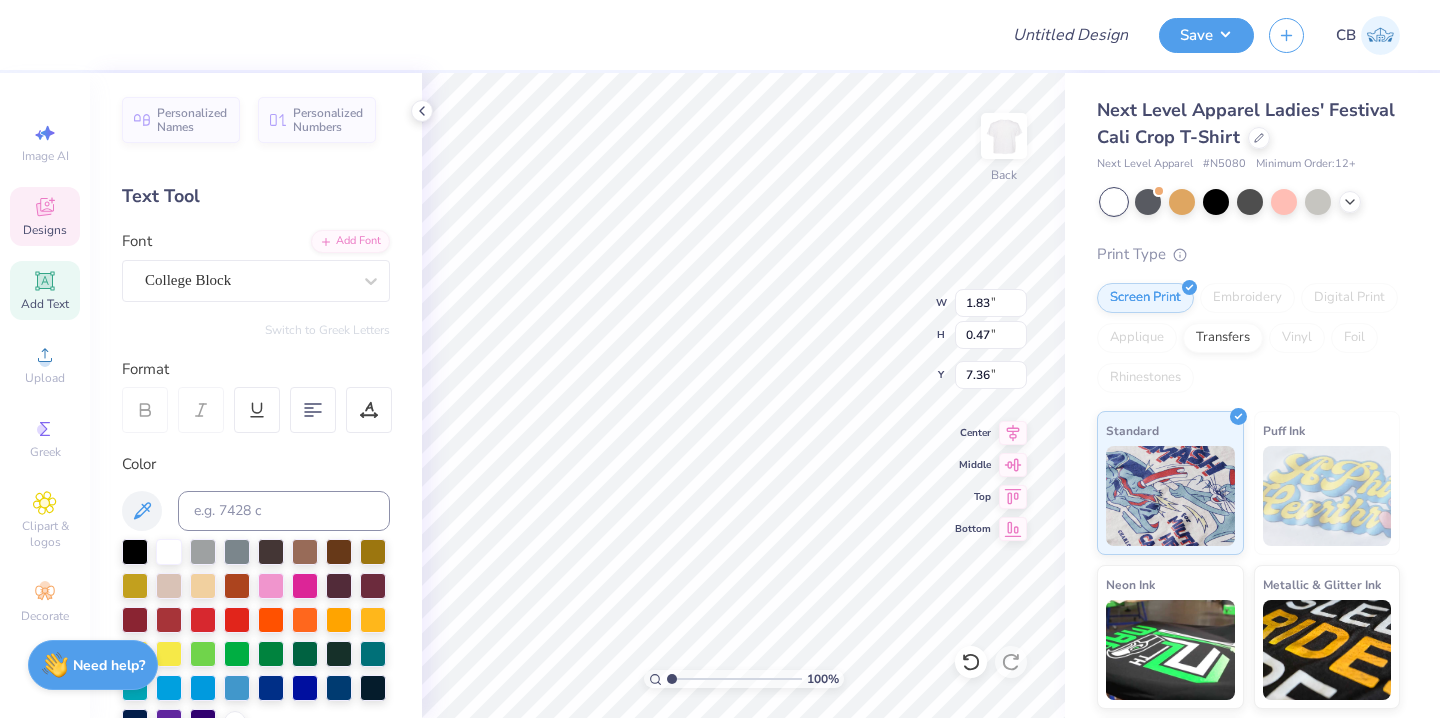 scroll, scrollTop: 0, scrollLeft: 0, axis: both 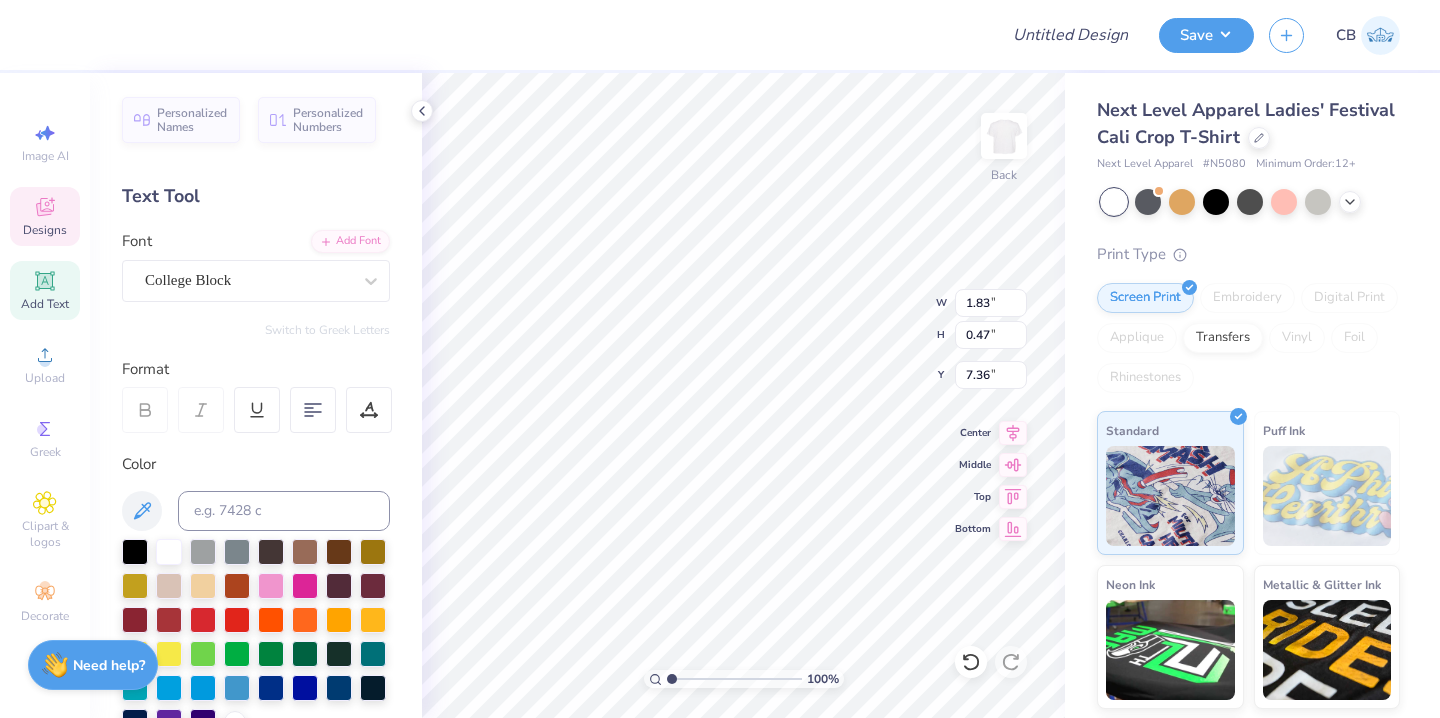 type on "1.66" 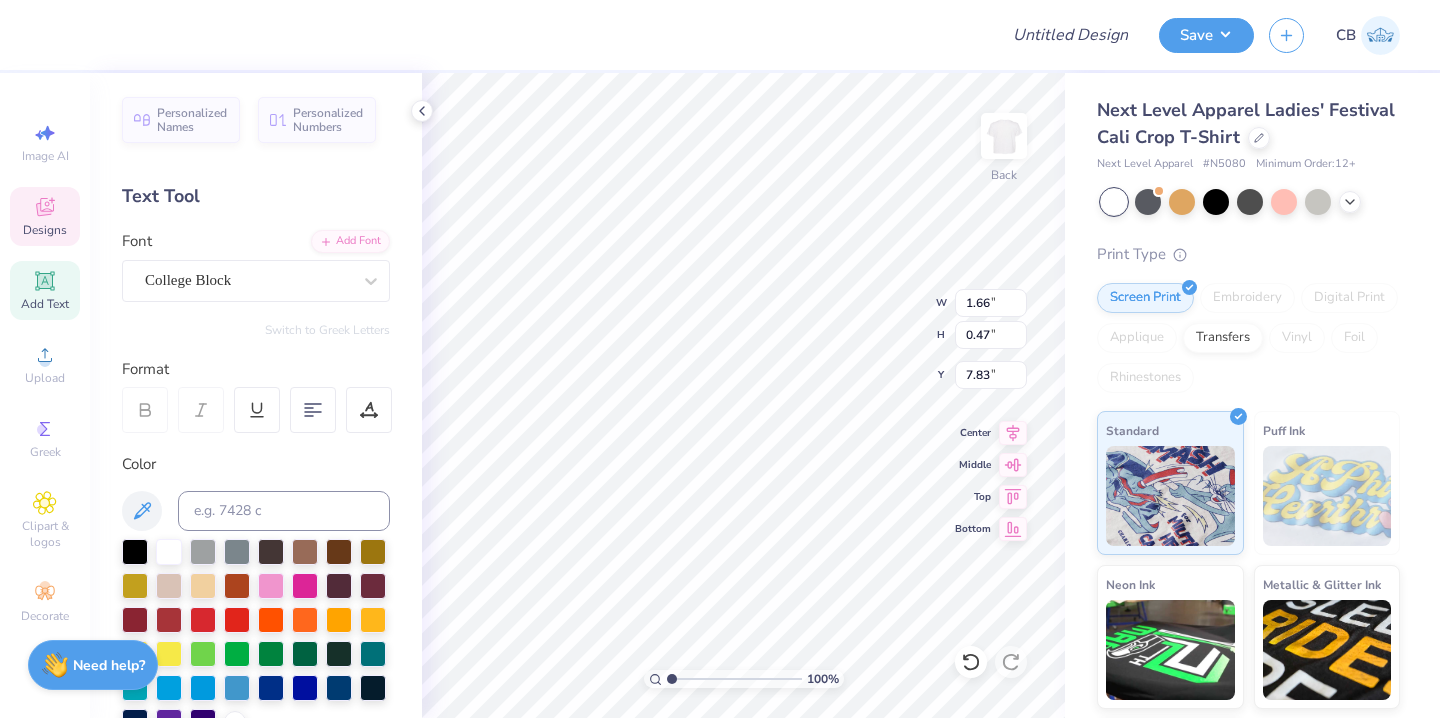 scroll, scrollTop: 0, scrollLeft: 0, axis: both 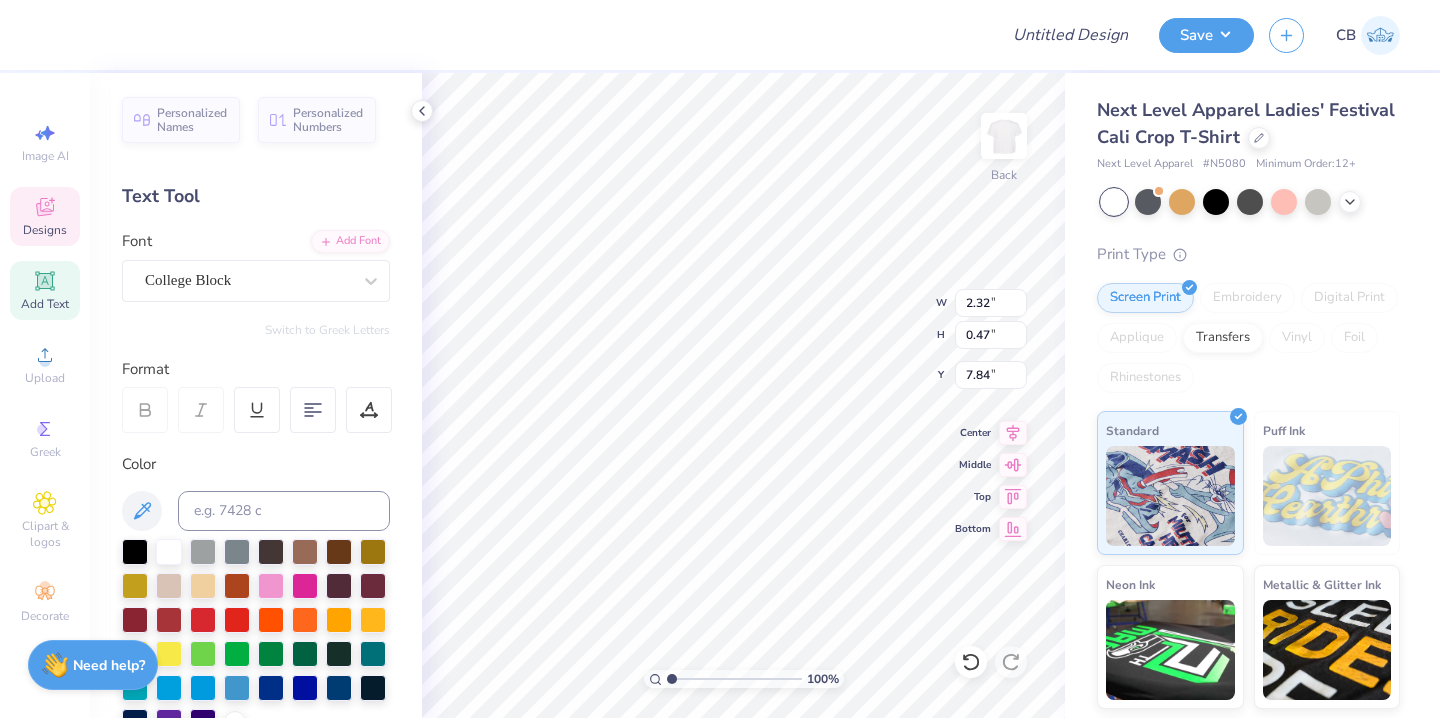type on "8.50" 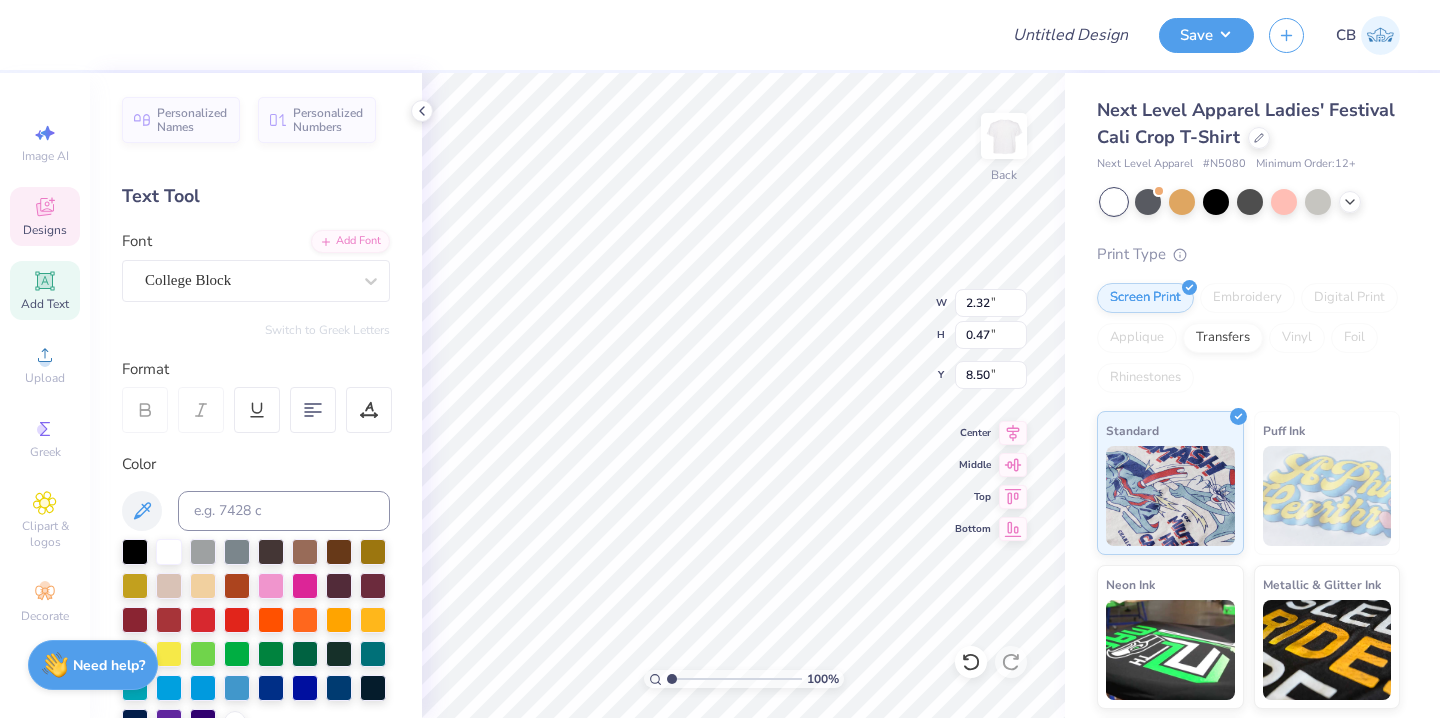 type on "2.11" 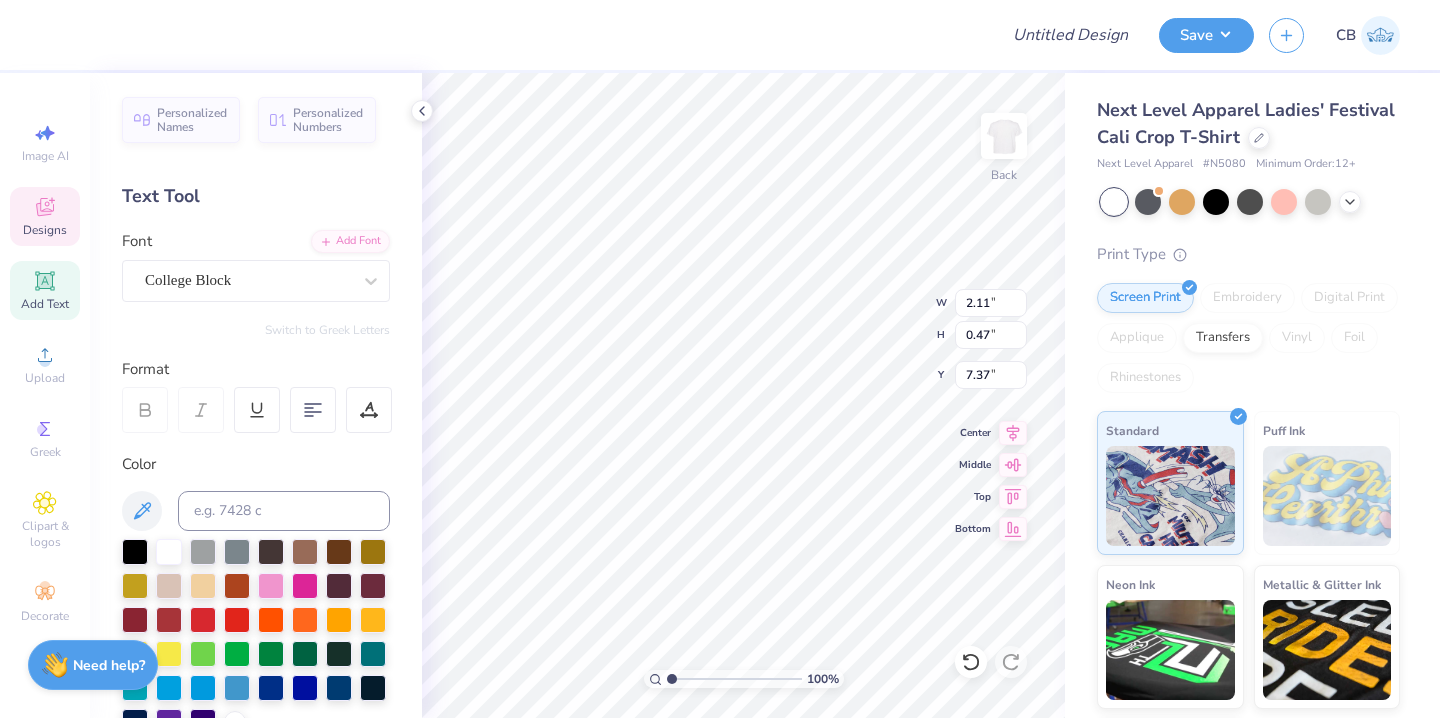 type on "7.44" 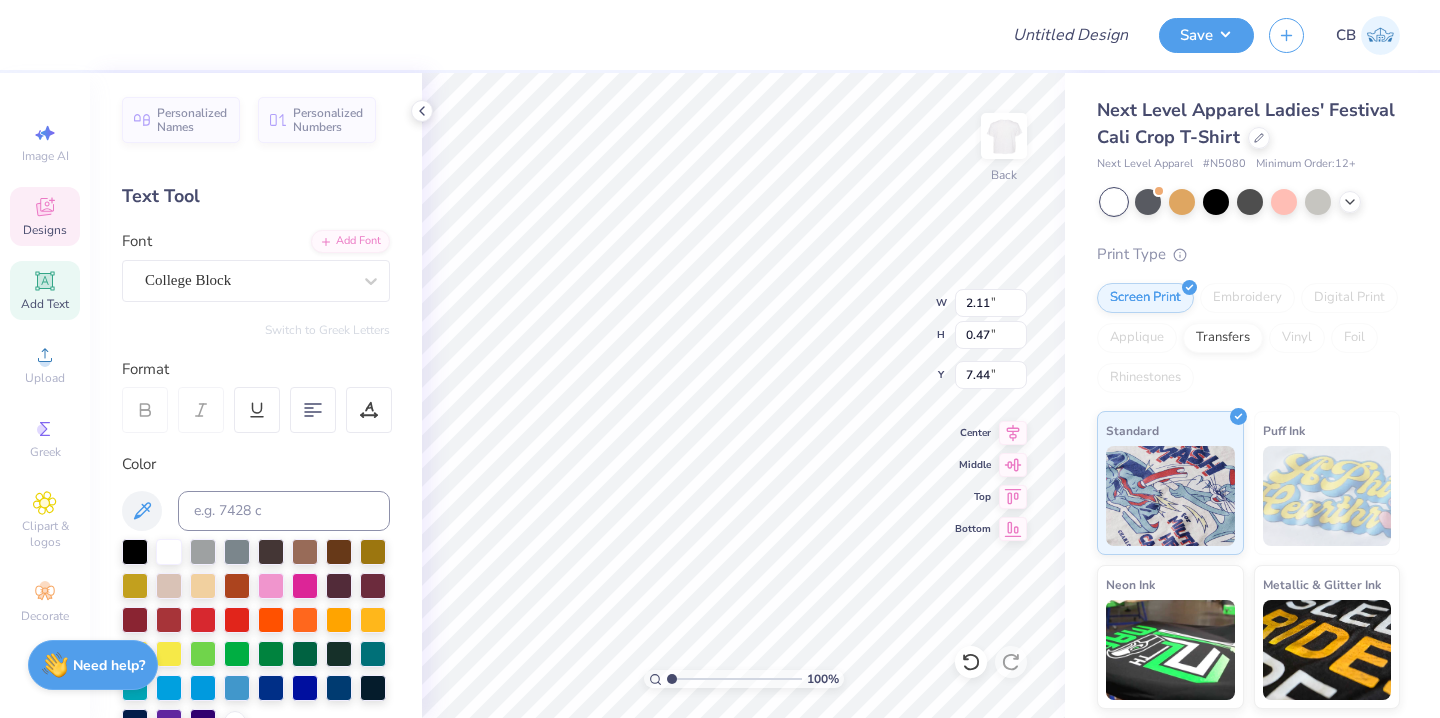 type on "2.36" 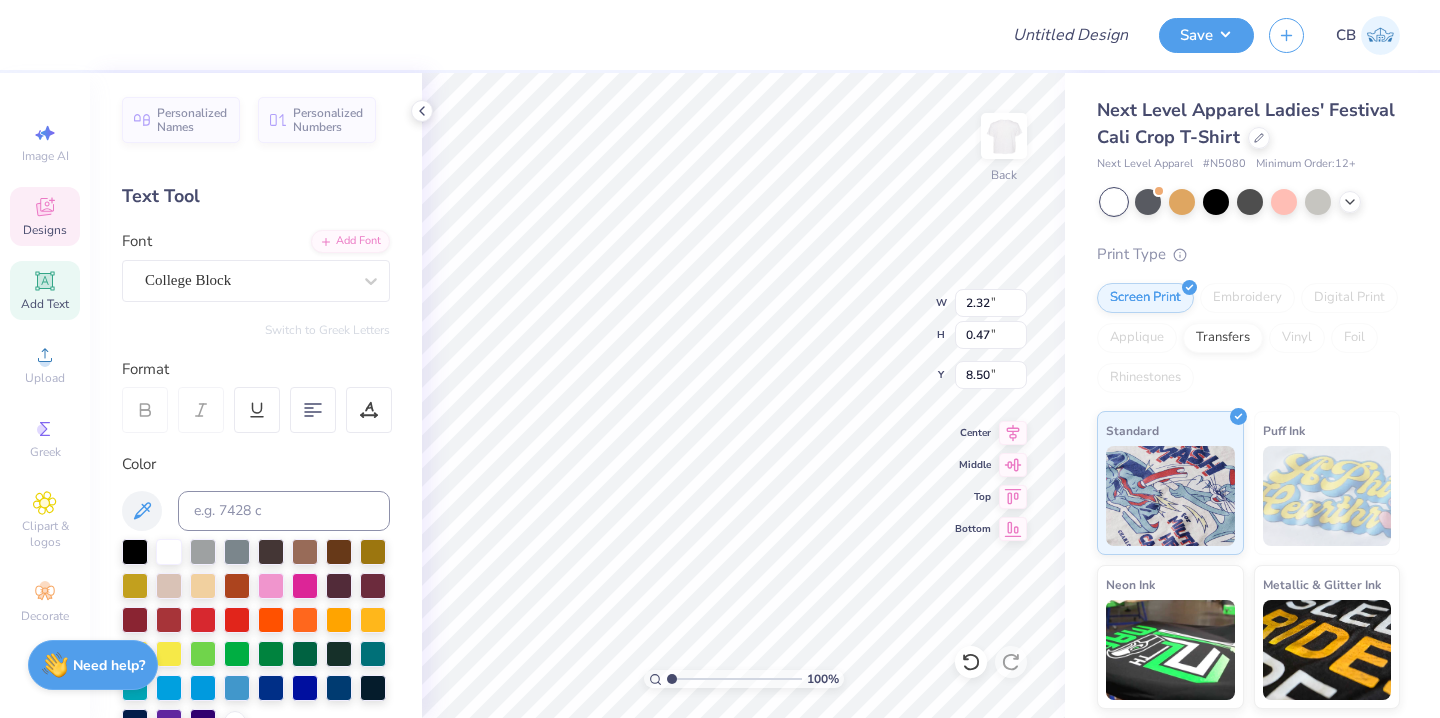 type on "8.27" 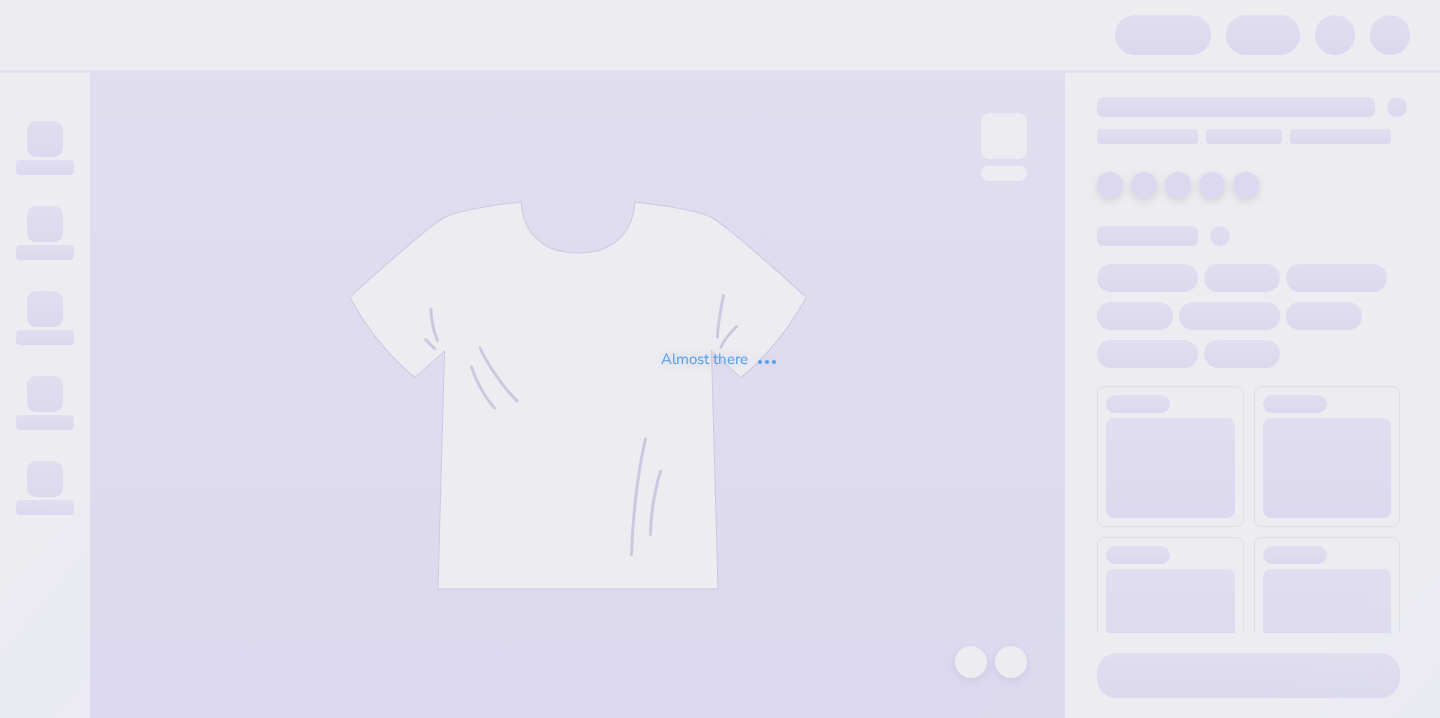 scroll, scrollTop: 0, scrollLeft: 0, axis: both 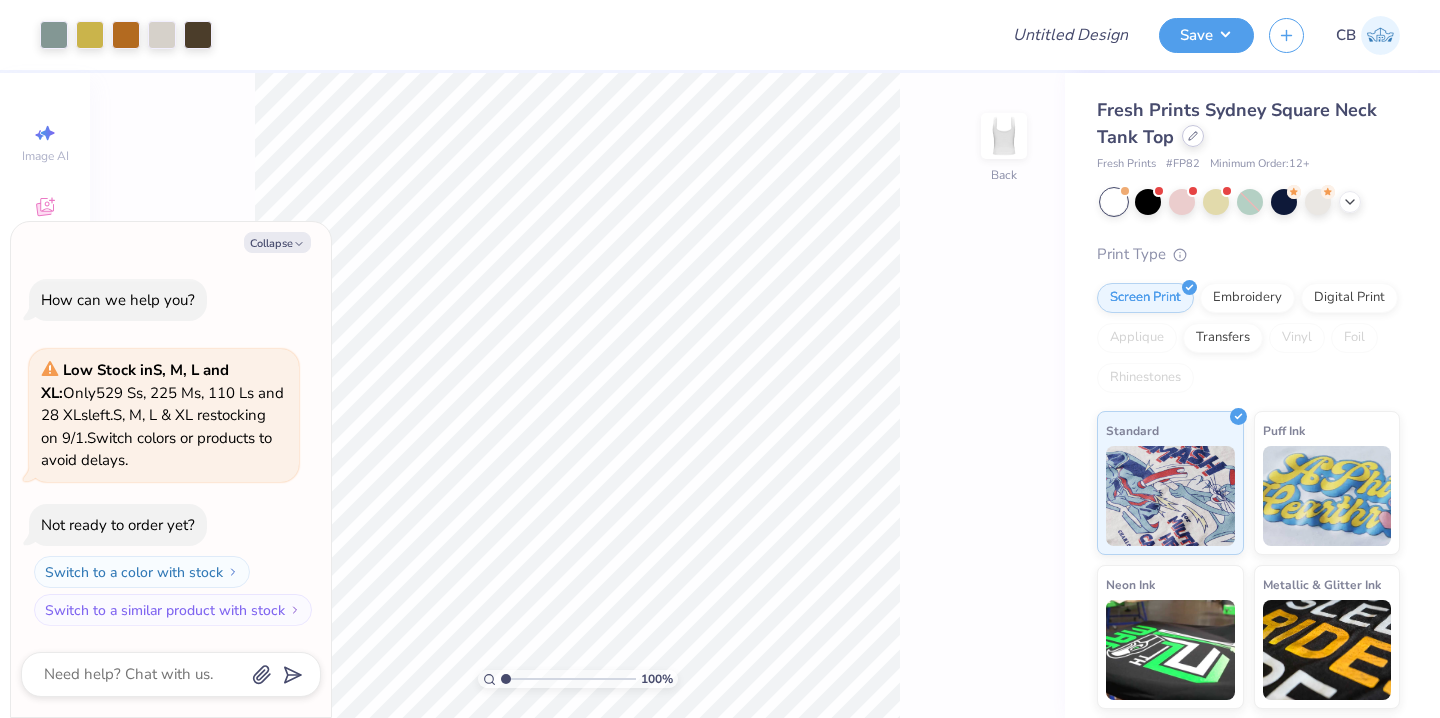 click at bounding box center [1193, 136] 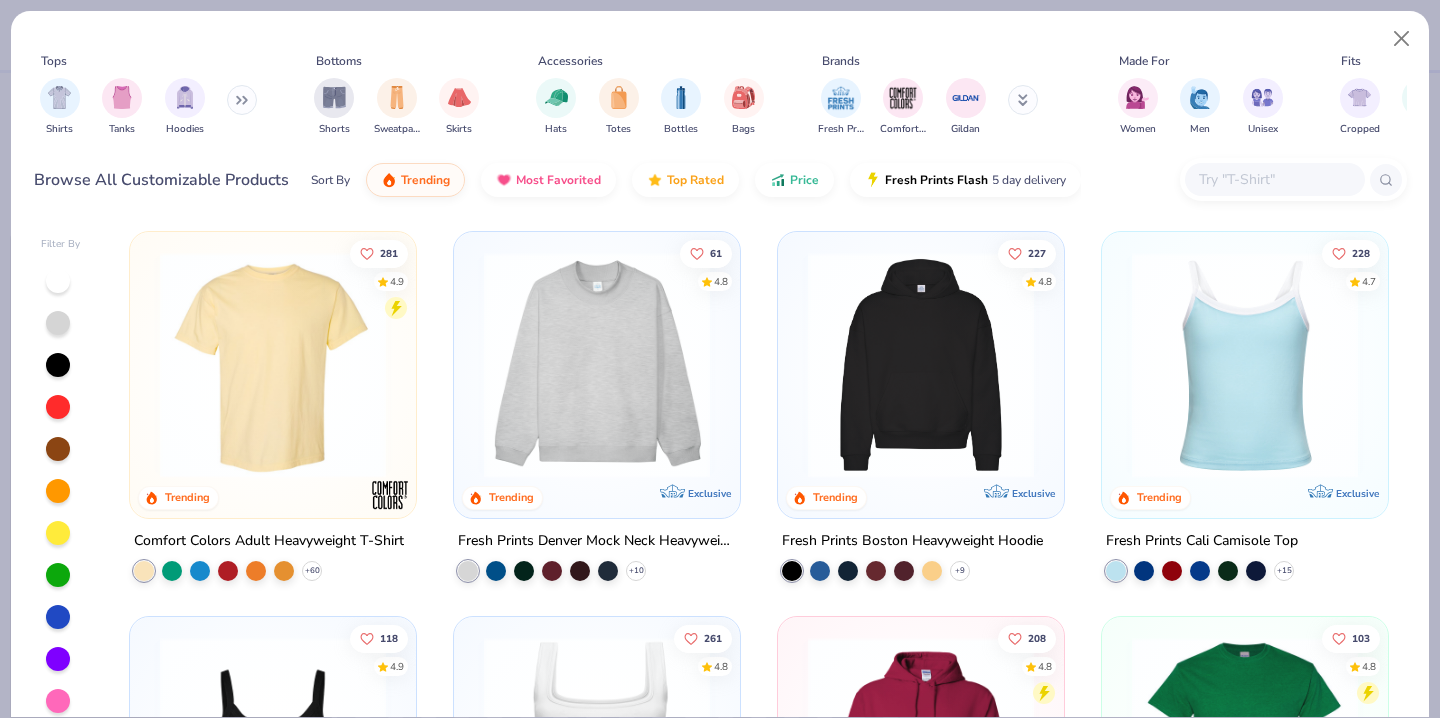 click at bounding box center (273, 365) 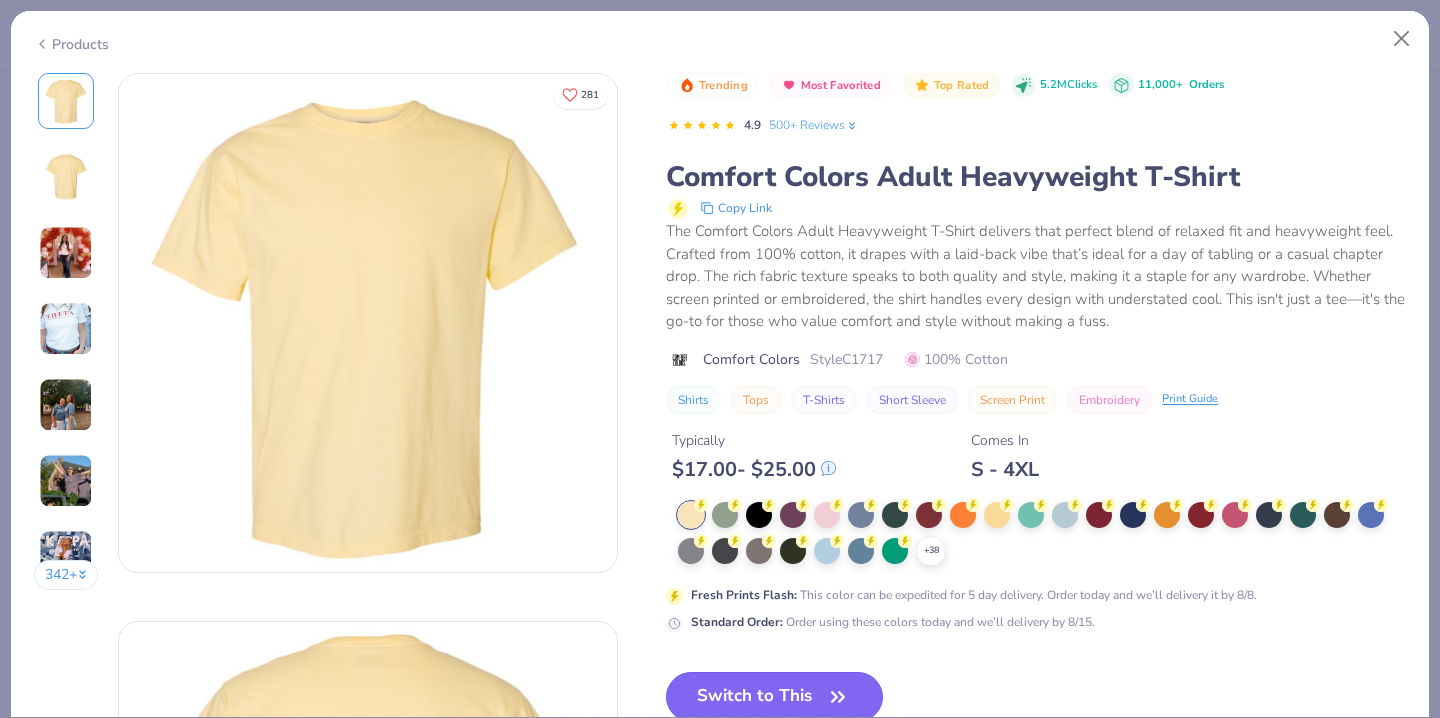click on "Switch to This" at bounding box center [774, 697] 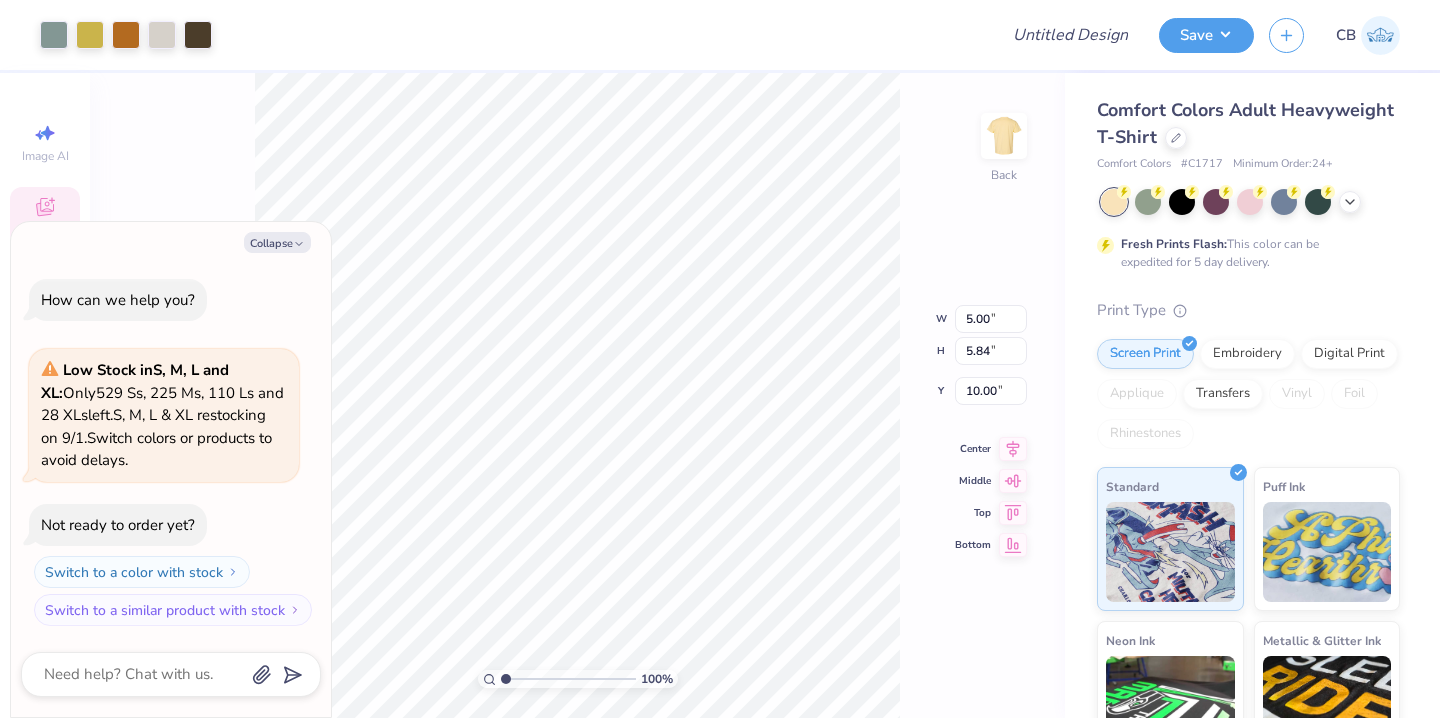 type on "x" 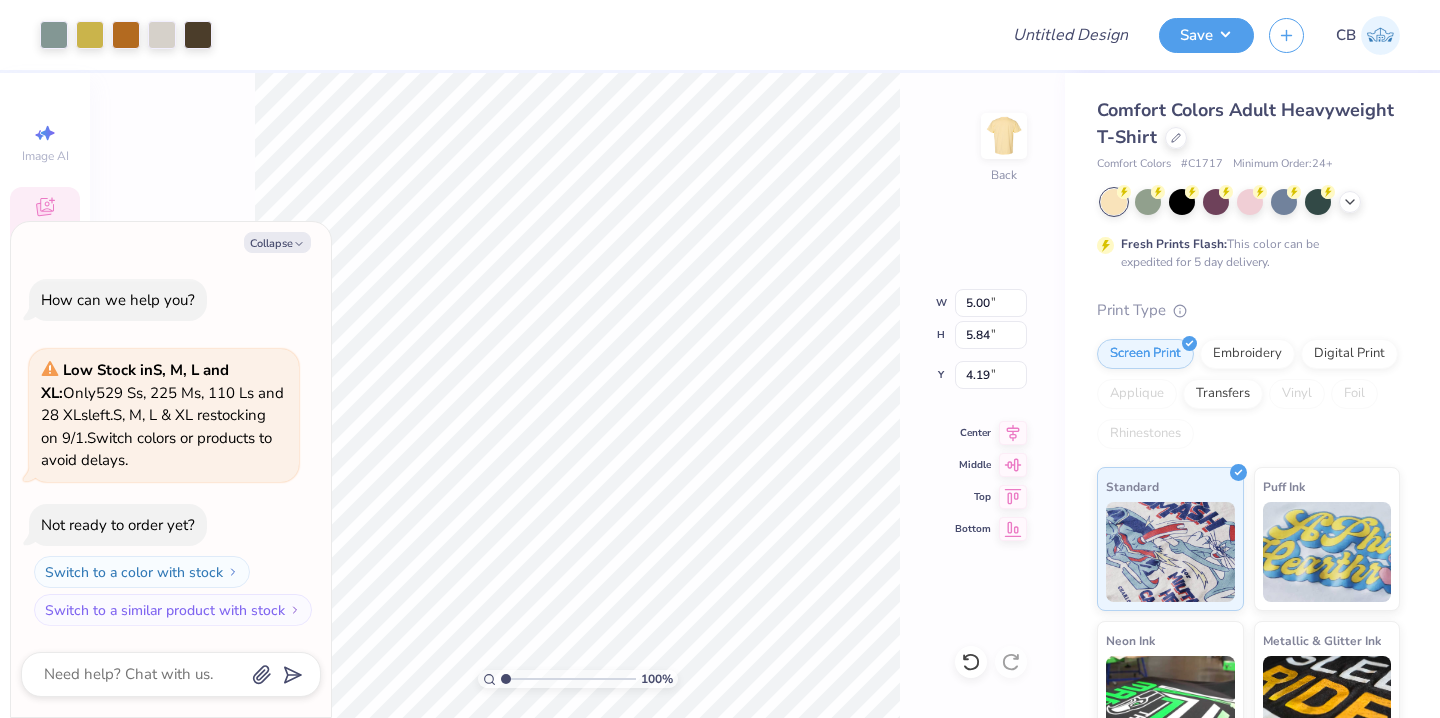 type on "x" 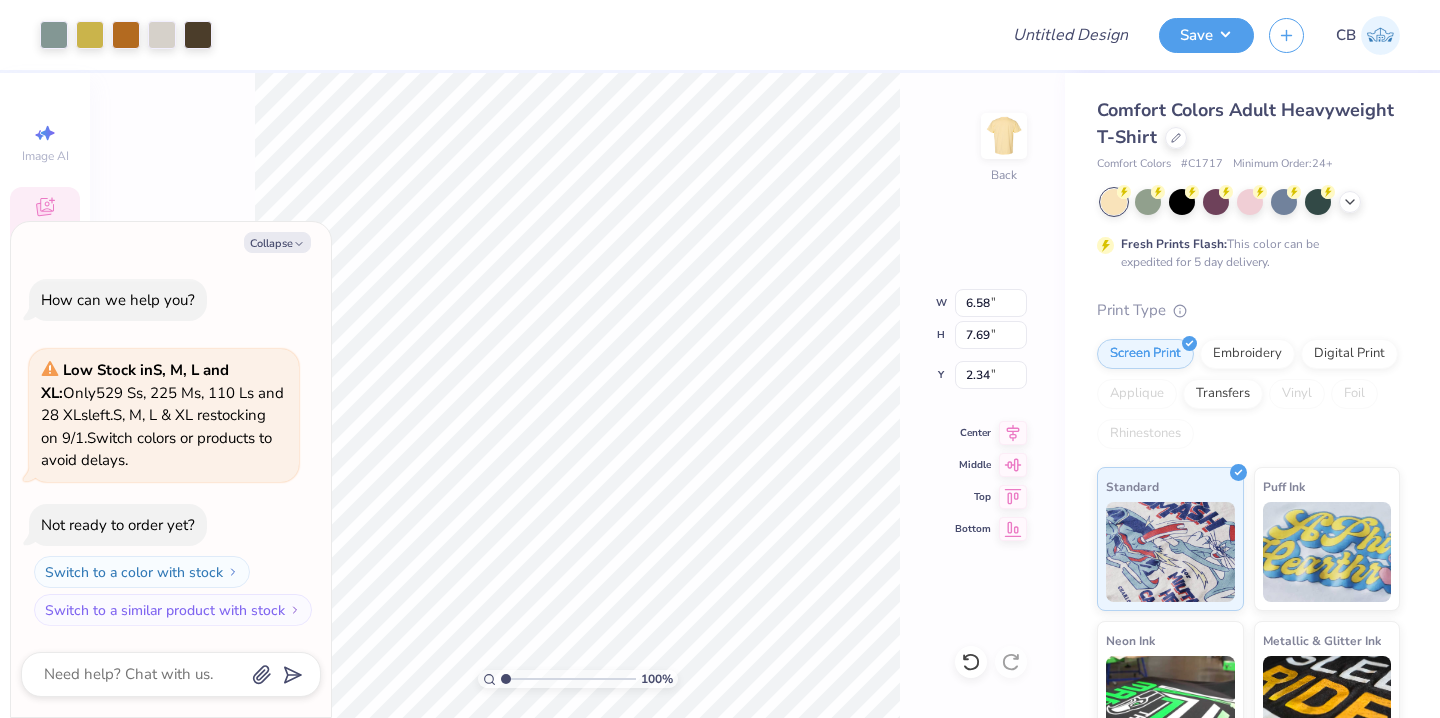 type on "x" 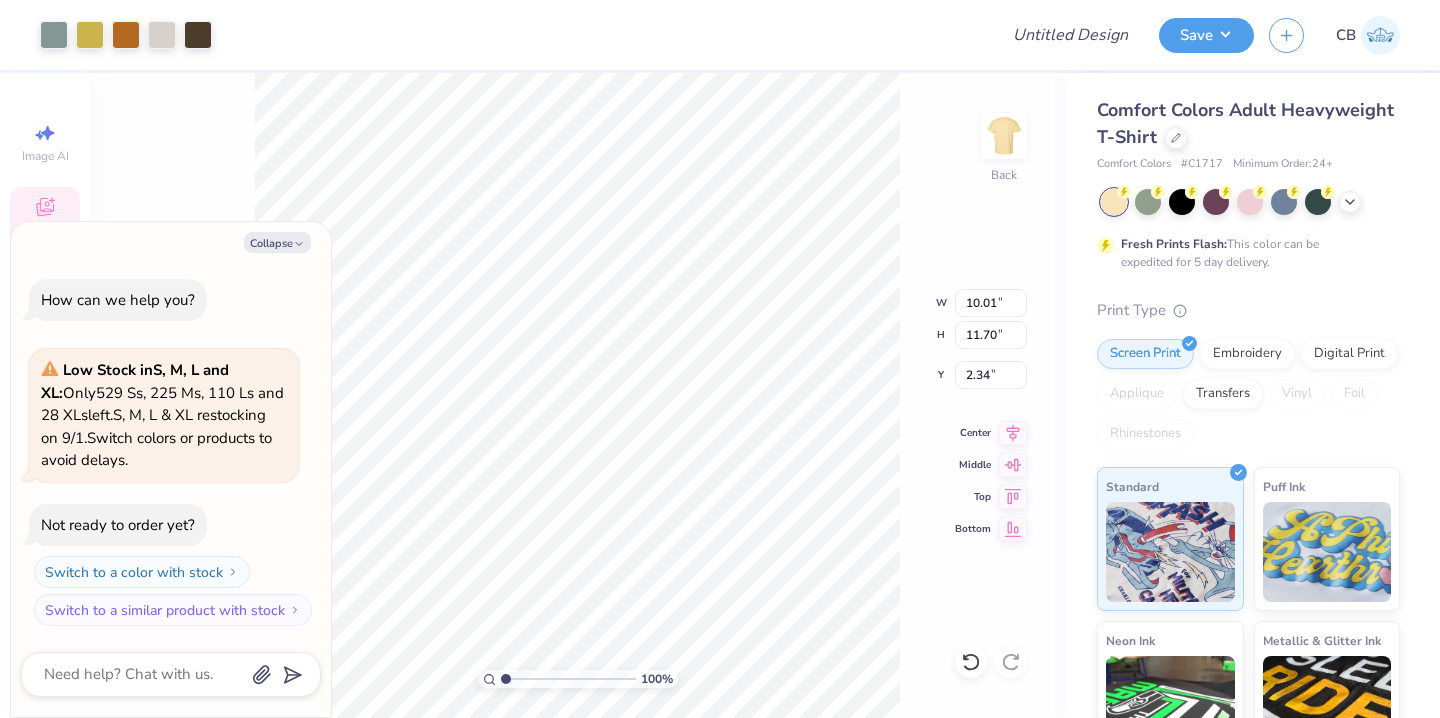 type on "x" 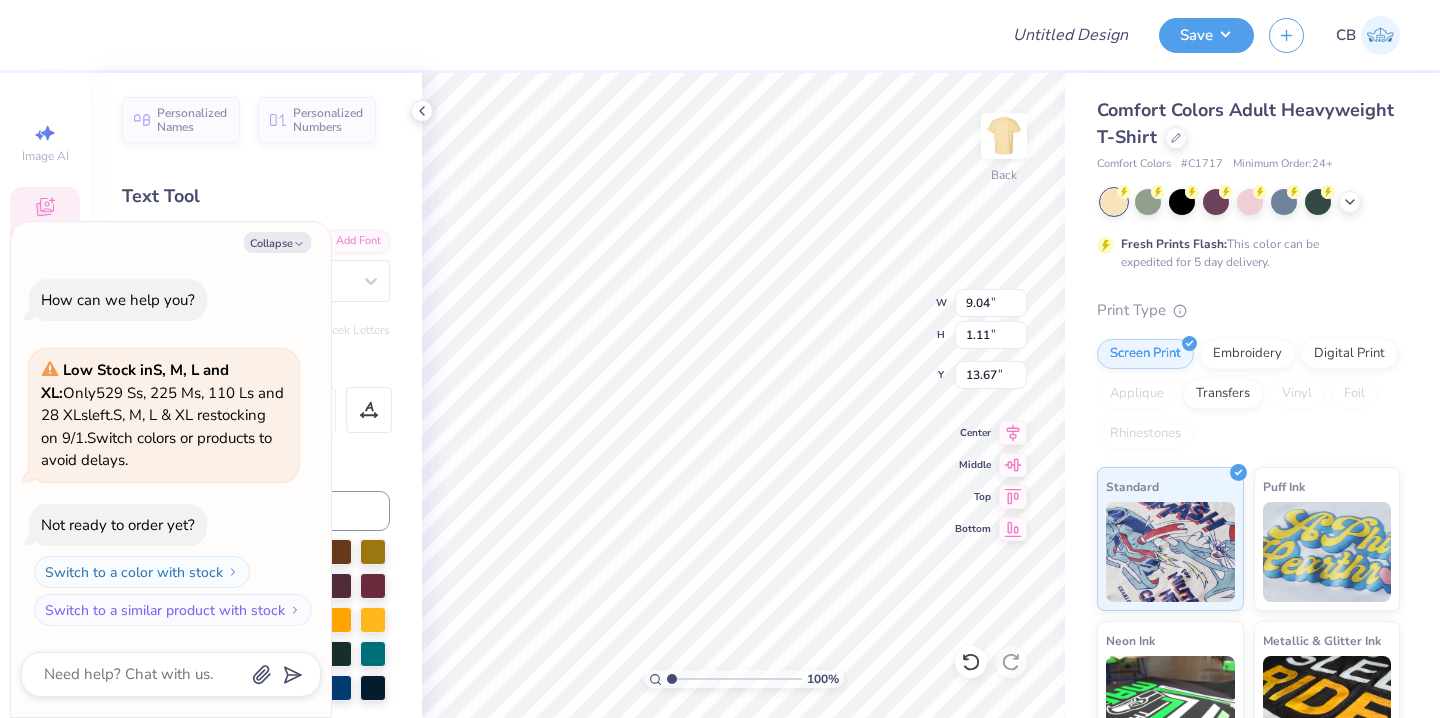 scroll, scrollTop: 0, scrollLeft: 3, axis: horizontal 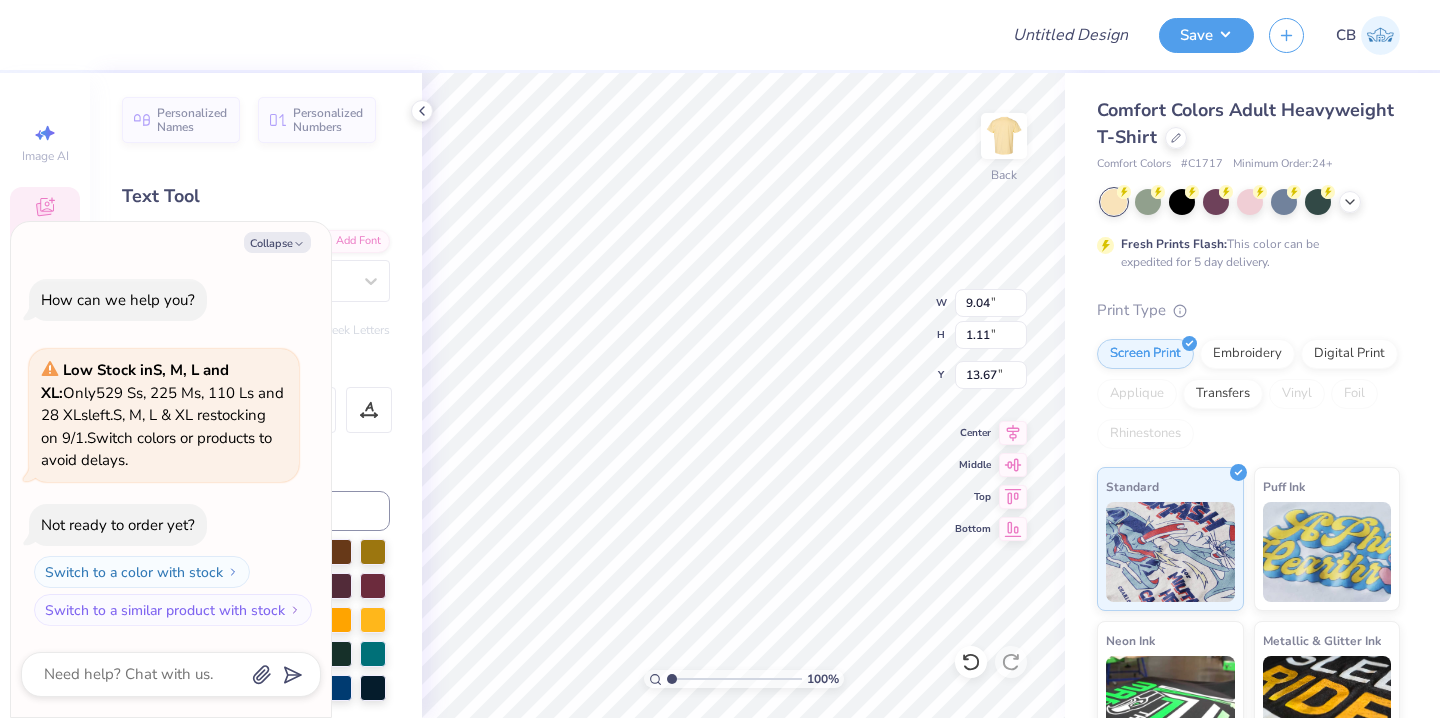 type on "x" 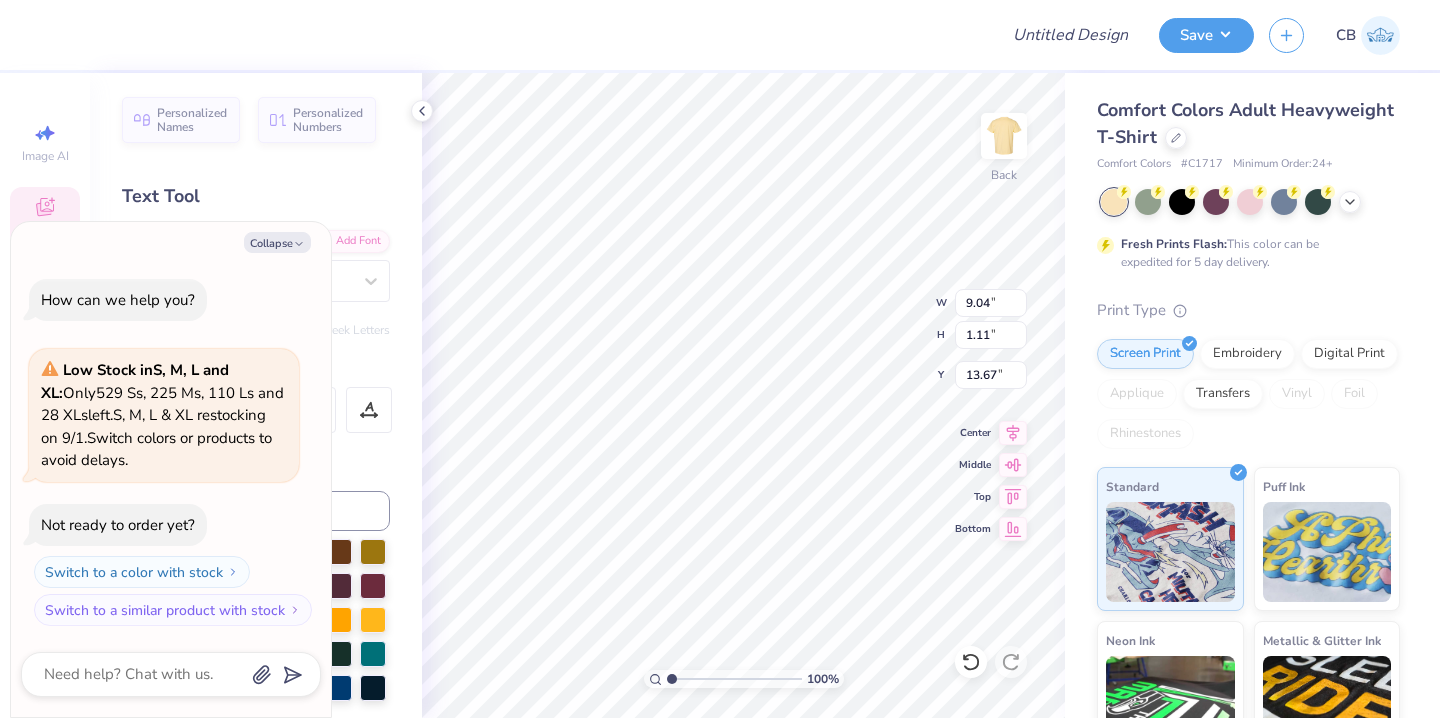 type on "x" 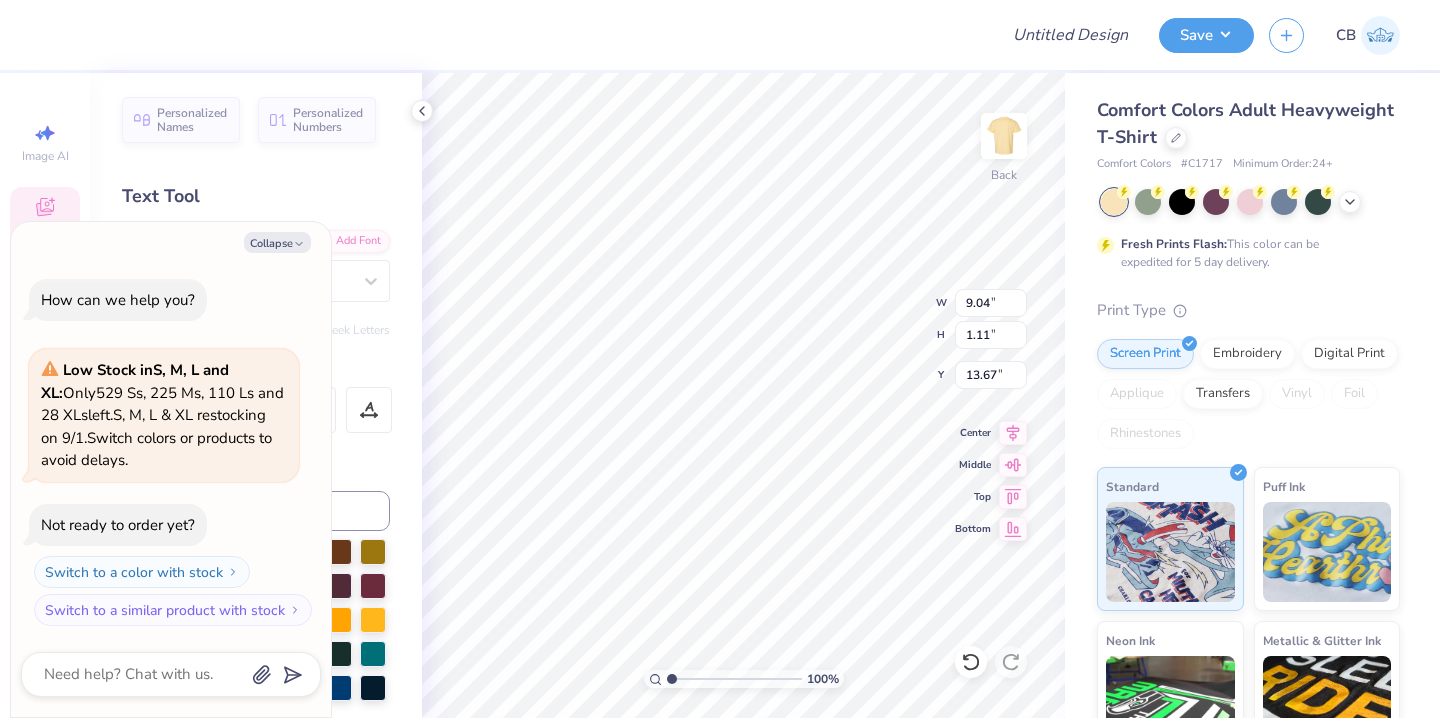 type on "x" 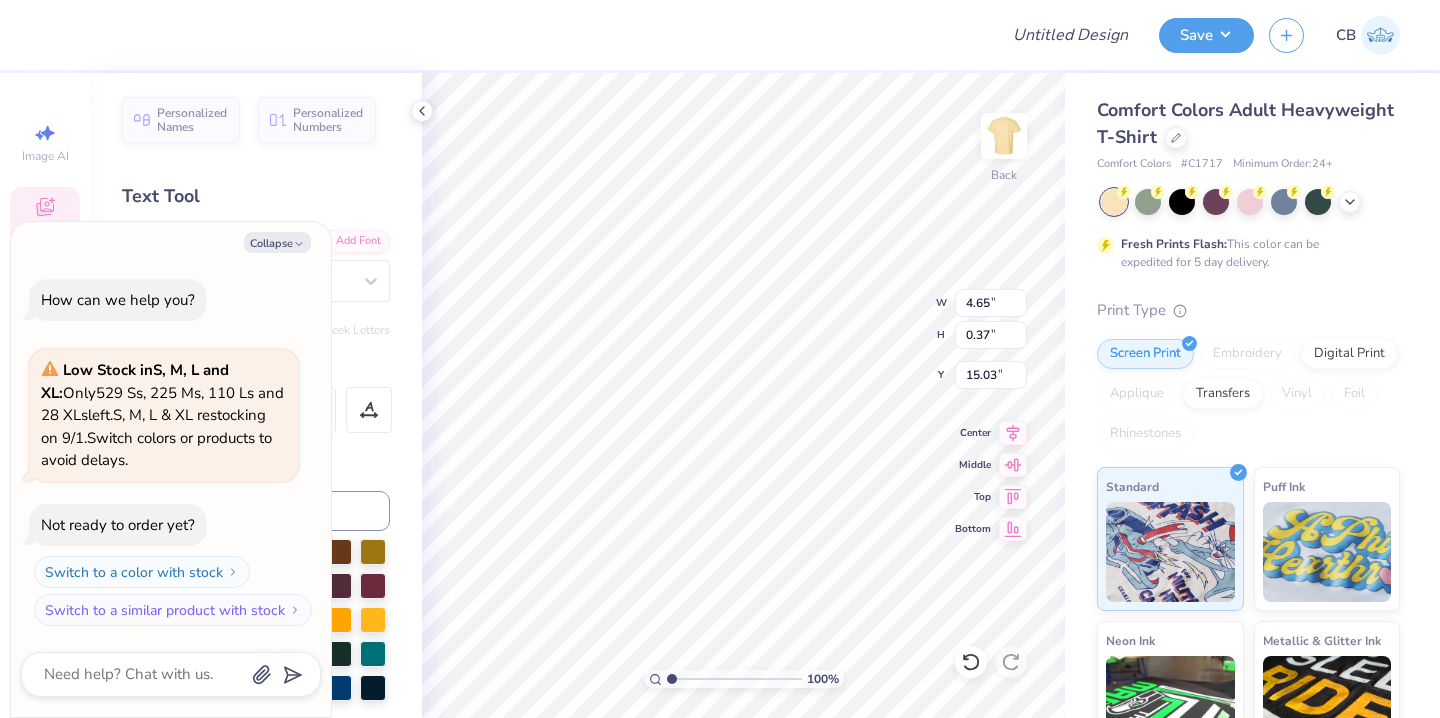 type on "x" 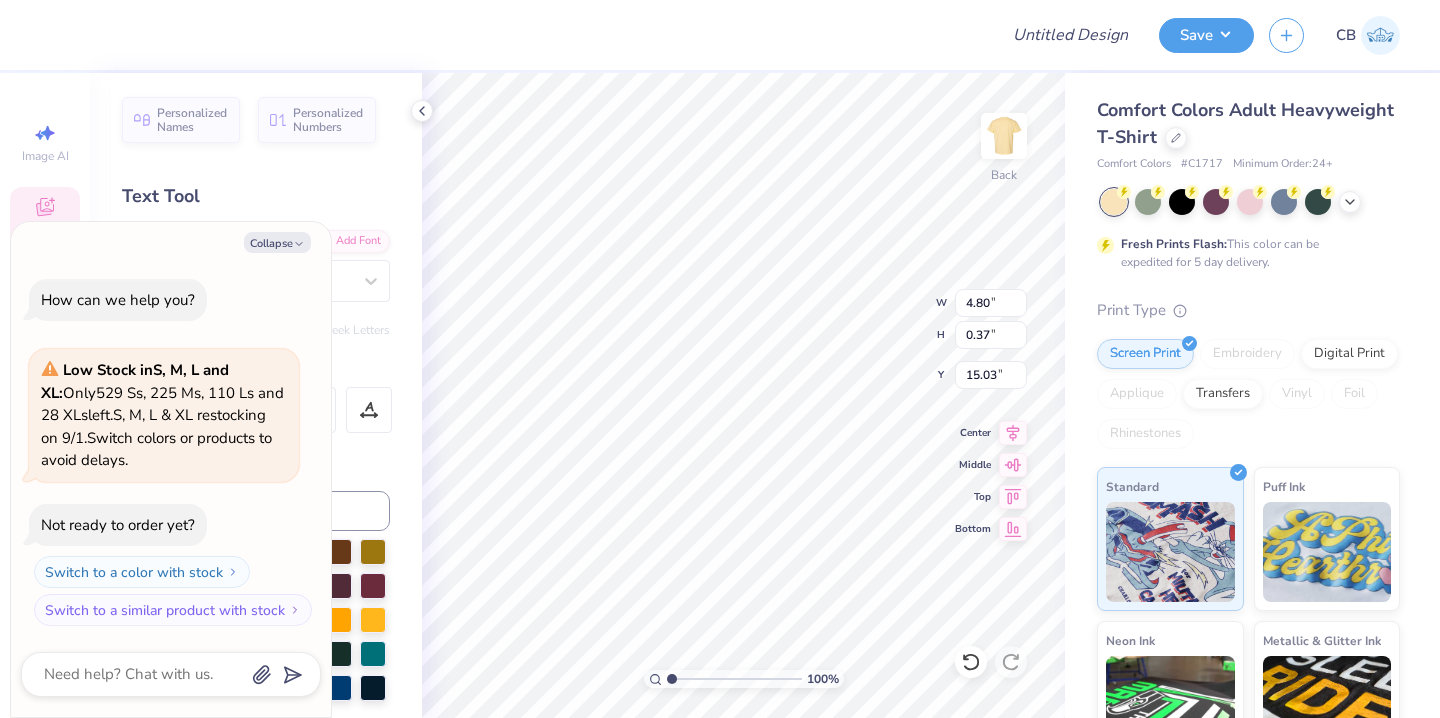 type on "x" 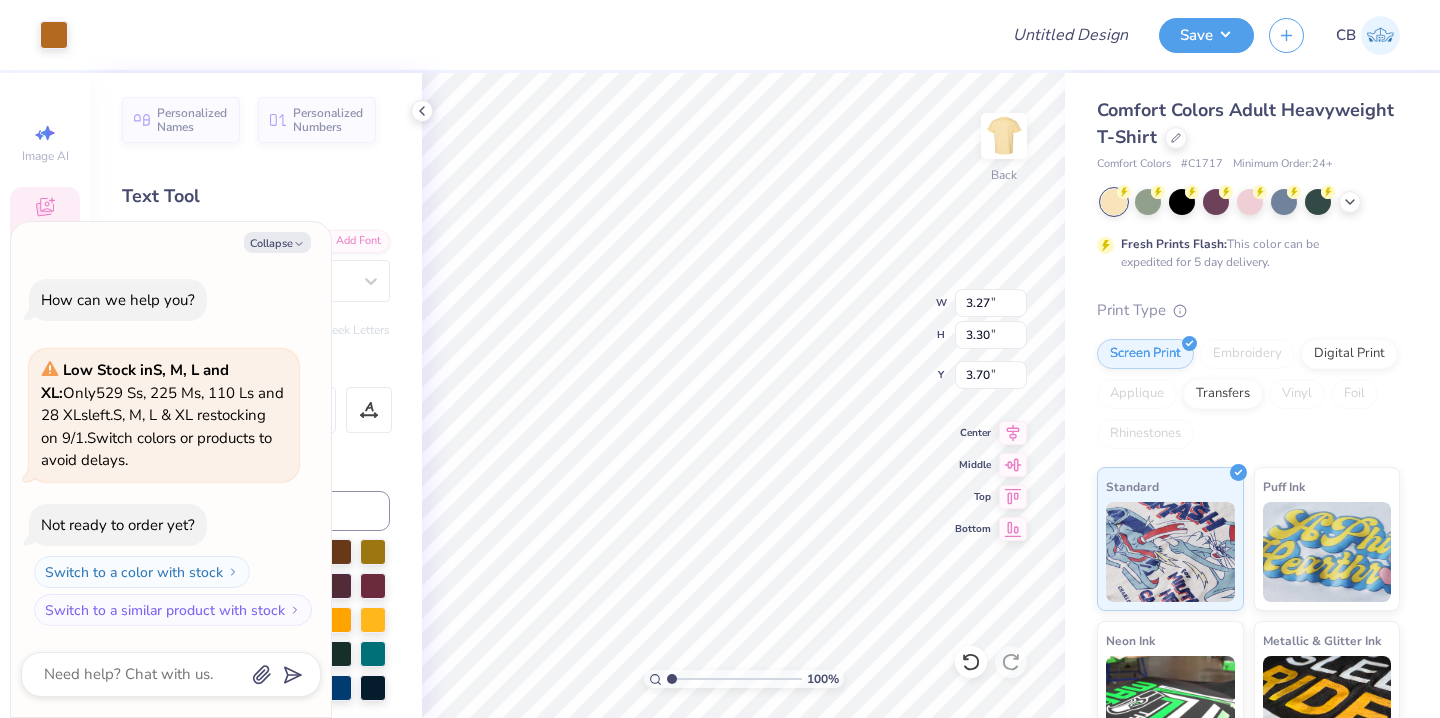 type on "x" 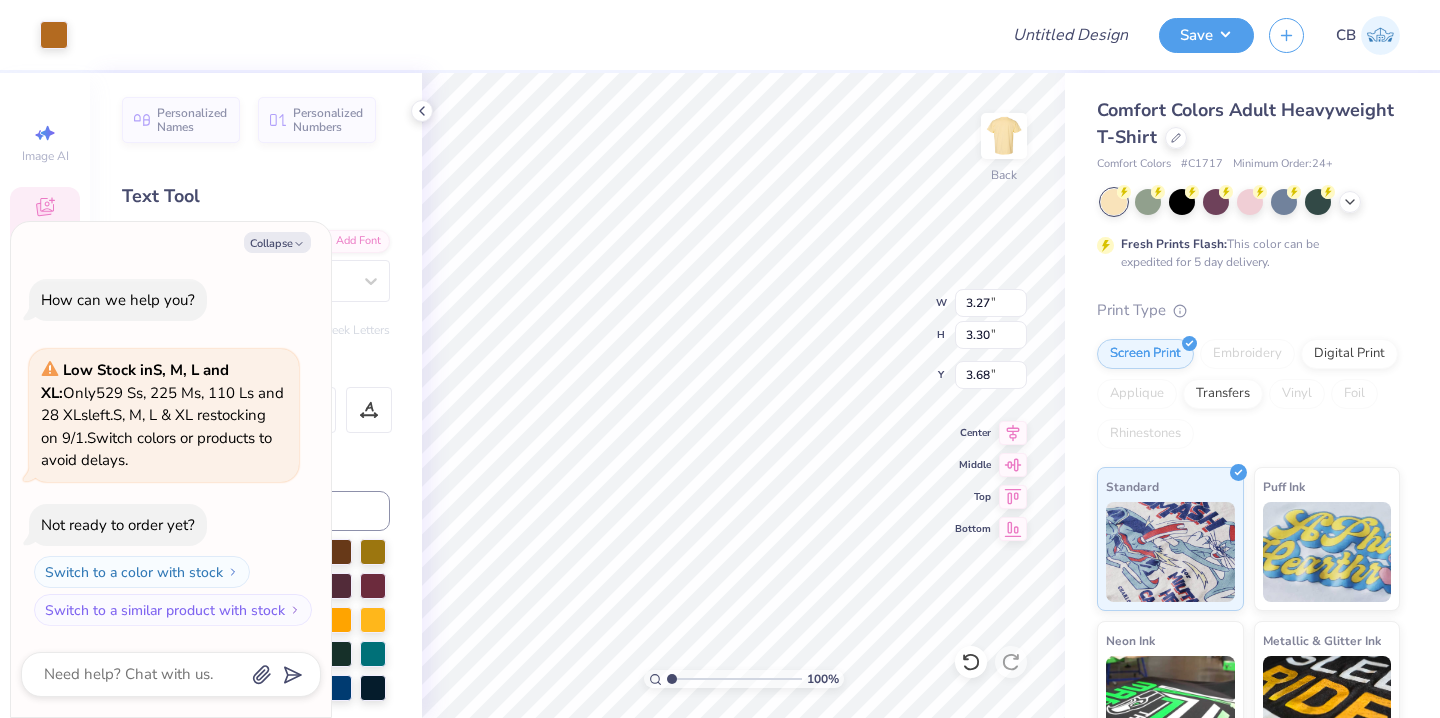 type on "x" 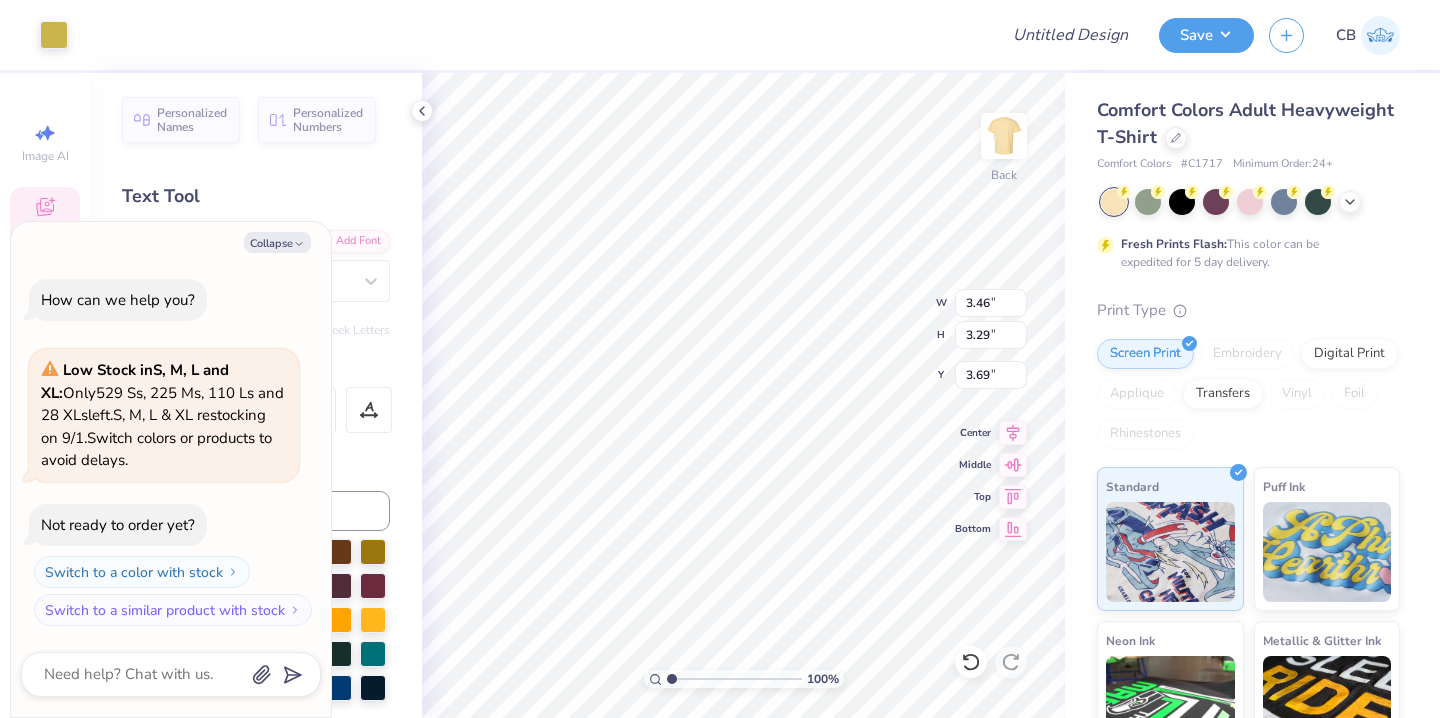 type on "x" 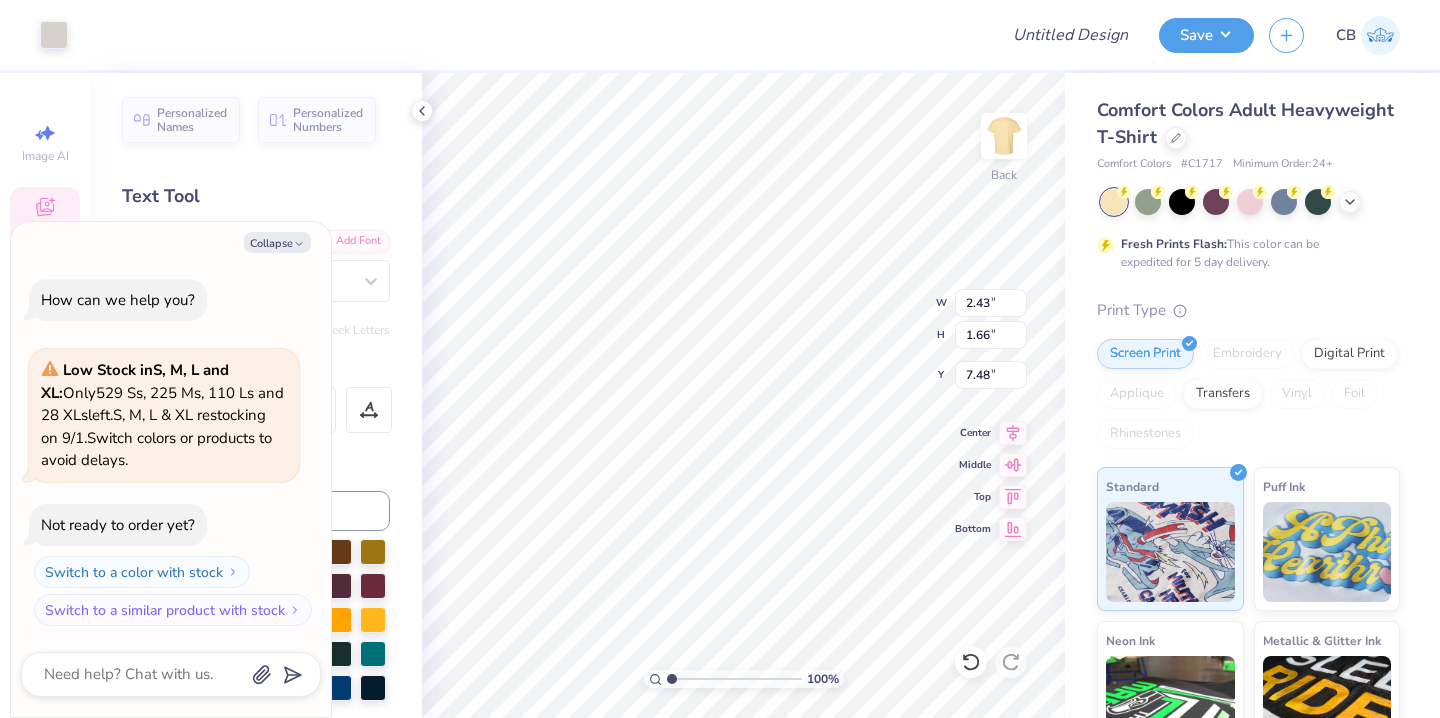type on "x" 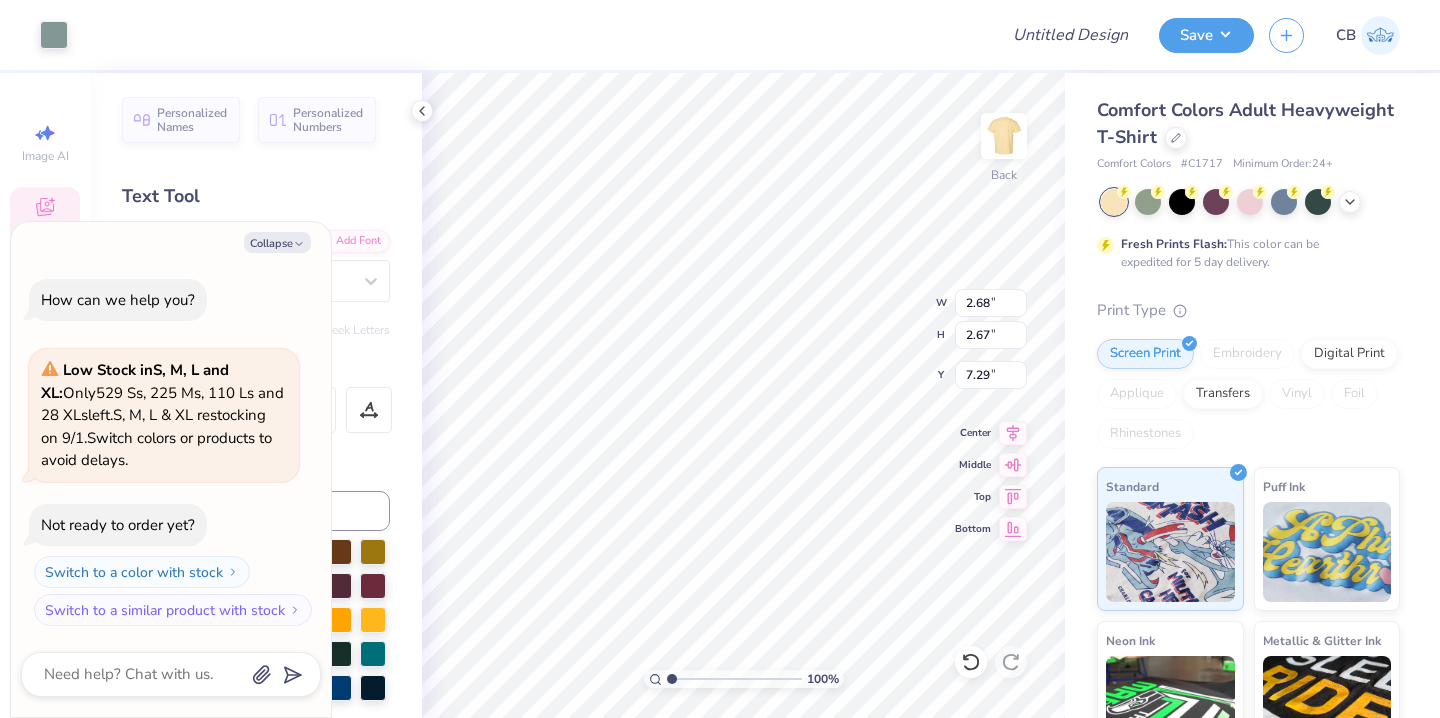 type on "x" 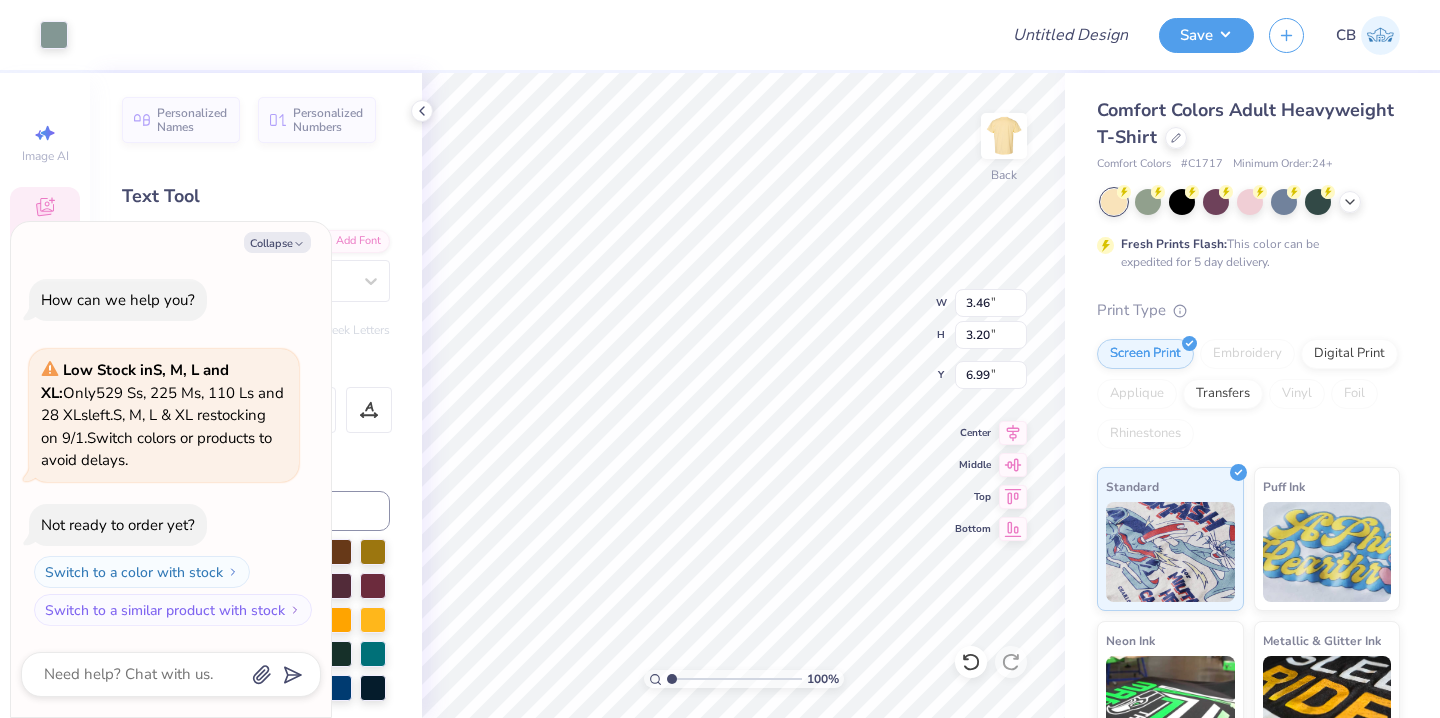type on "x" 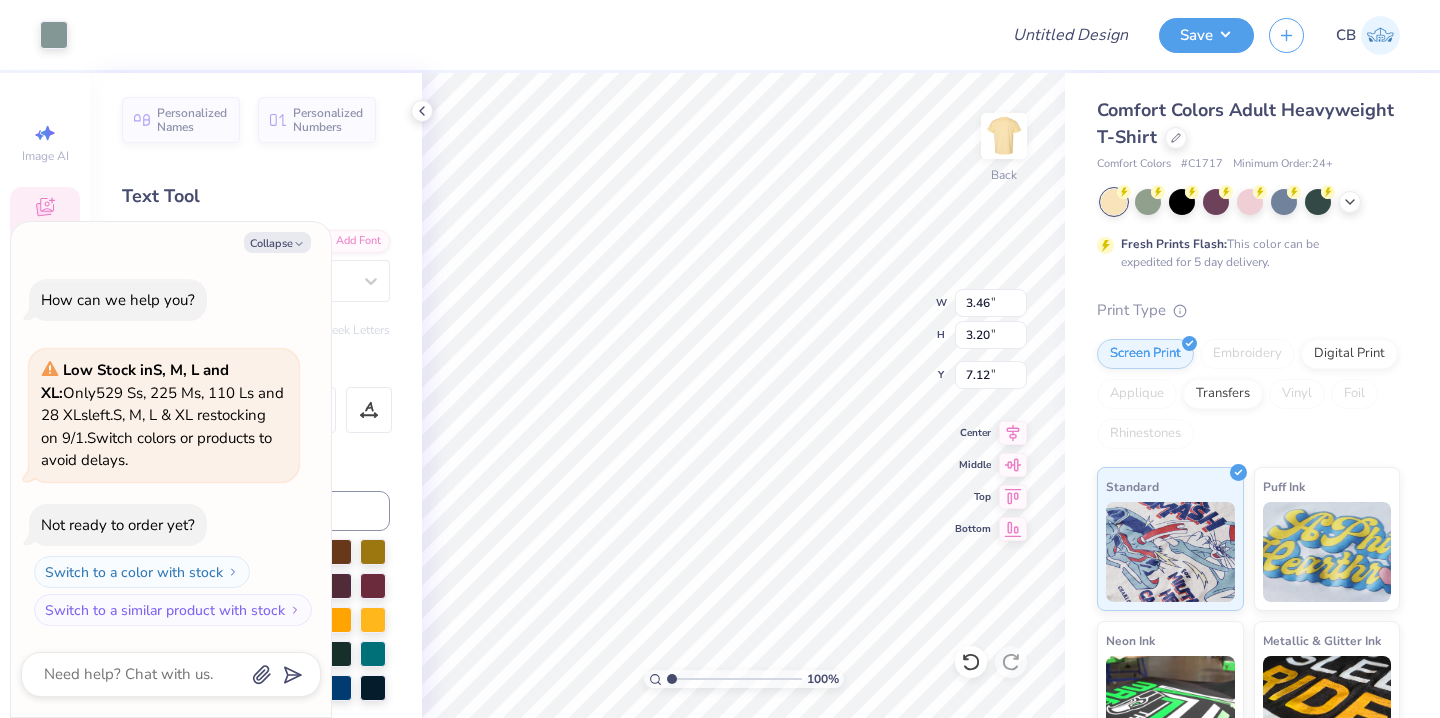 type on "x" 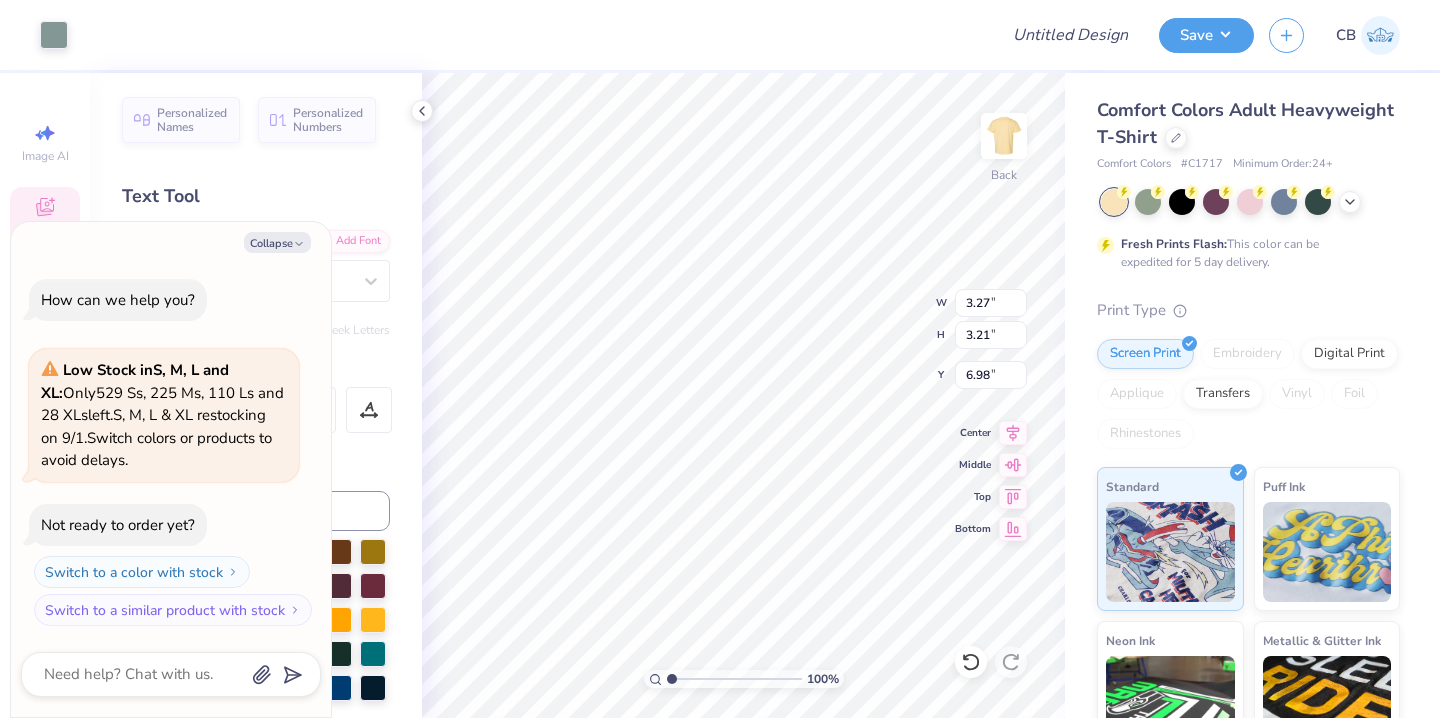 type on "x" 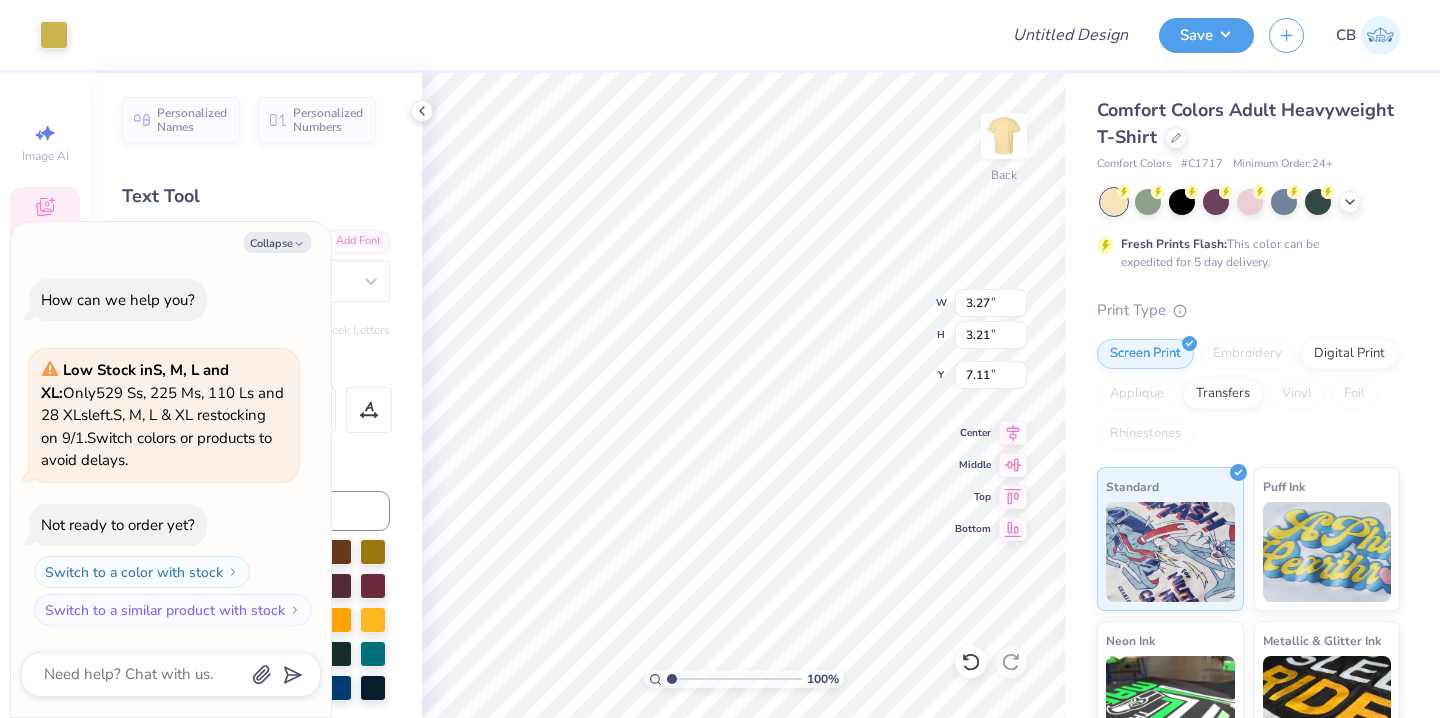 type on "x" 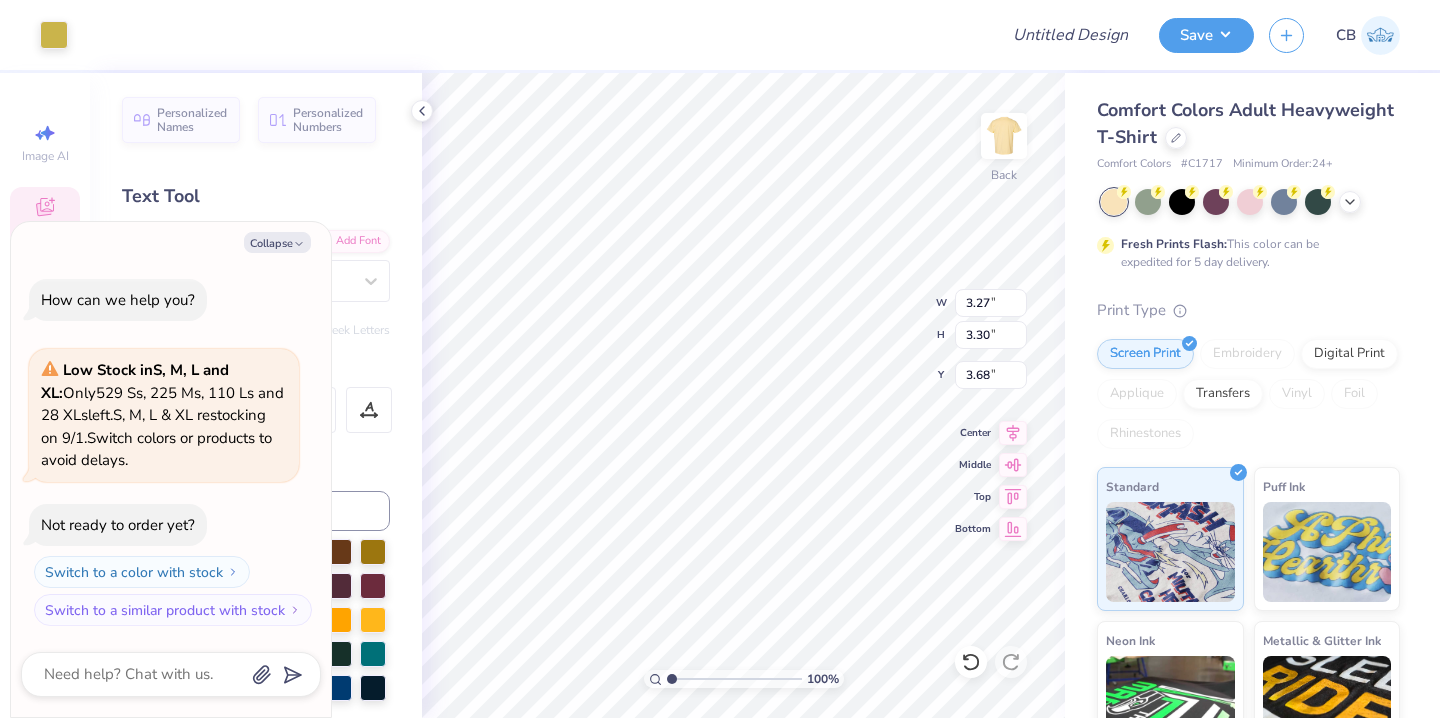 type on "x" 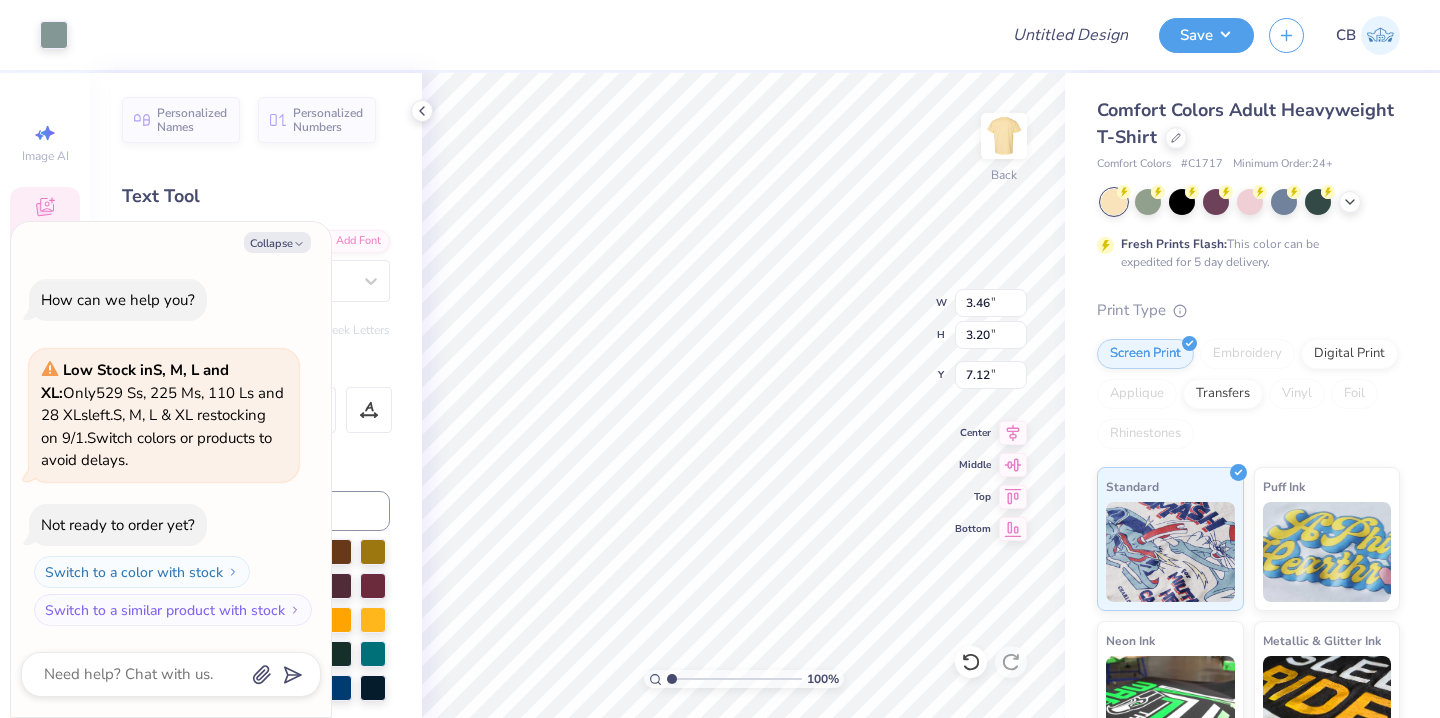 type on "x" 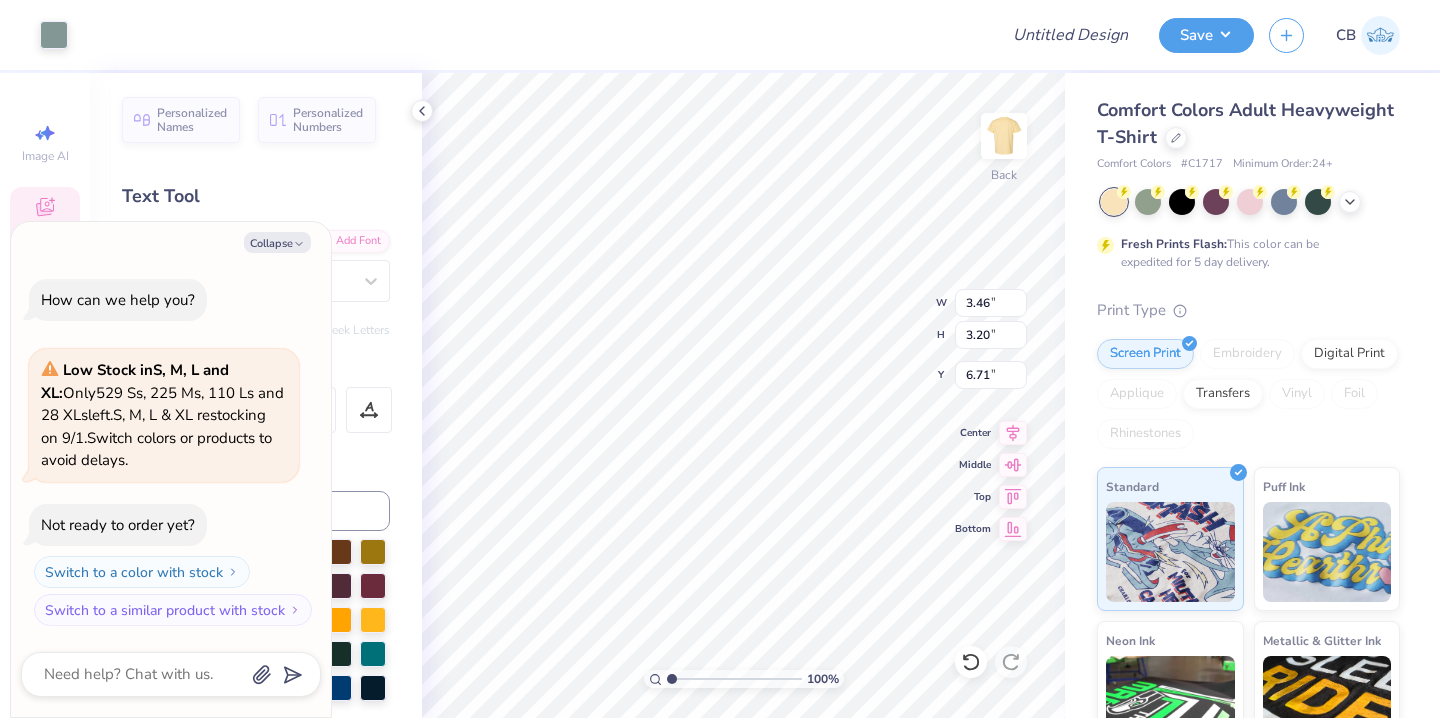 type on "x" 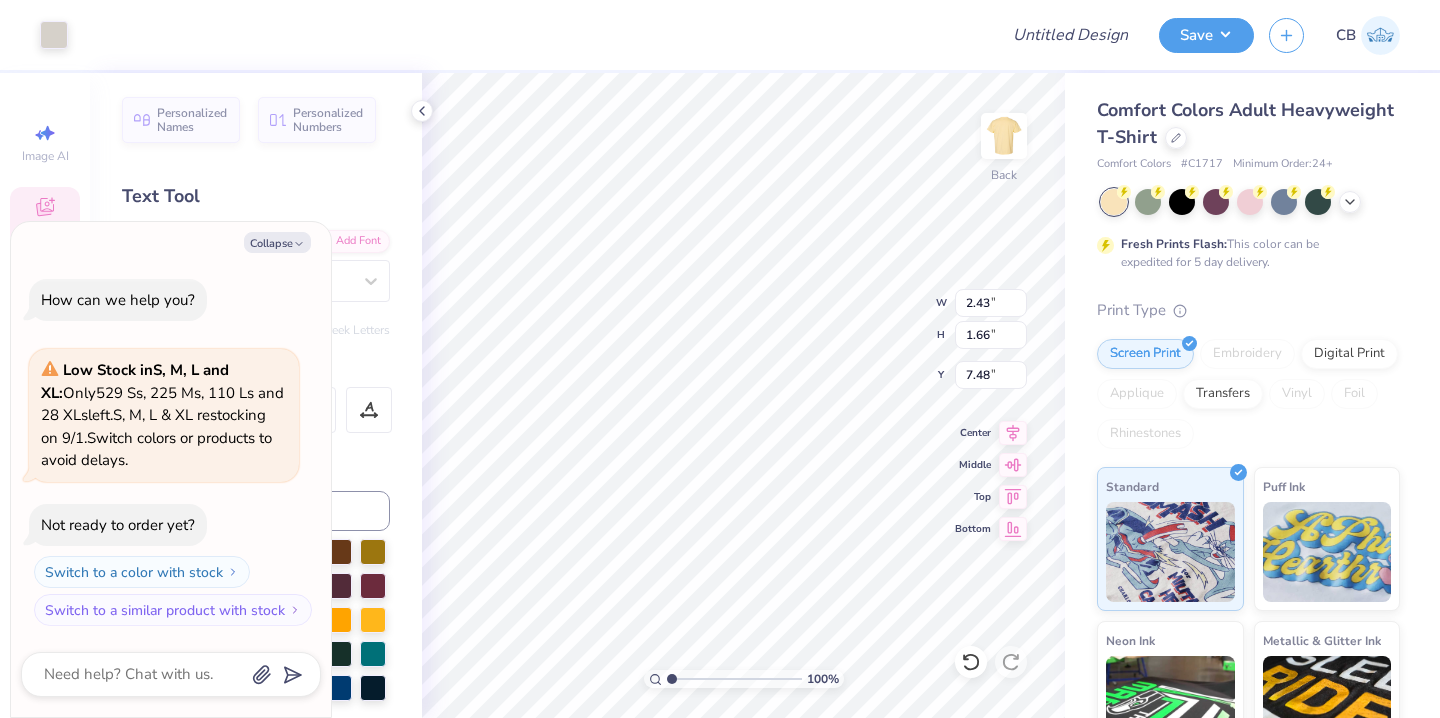 type on "x" 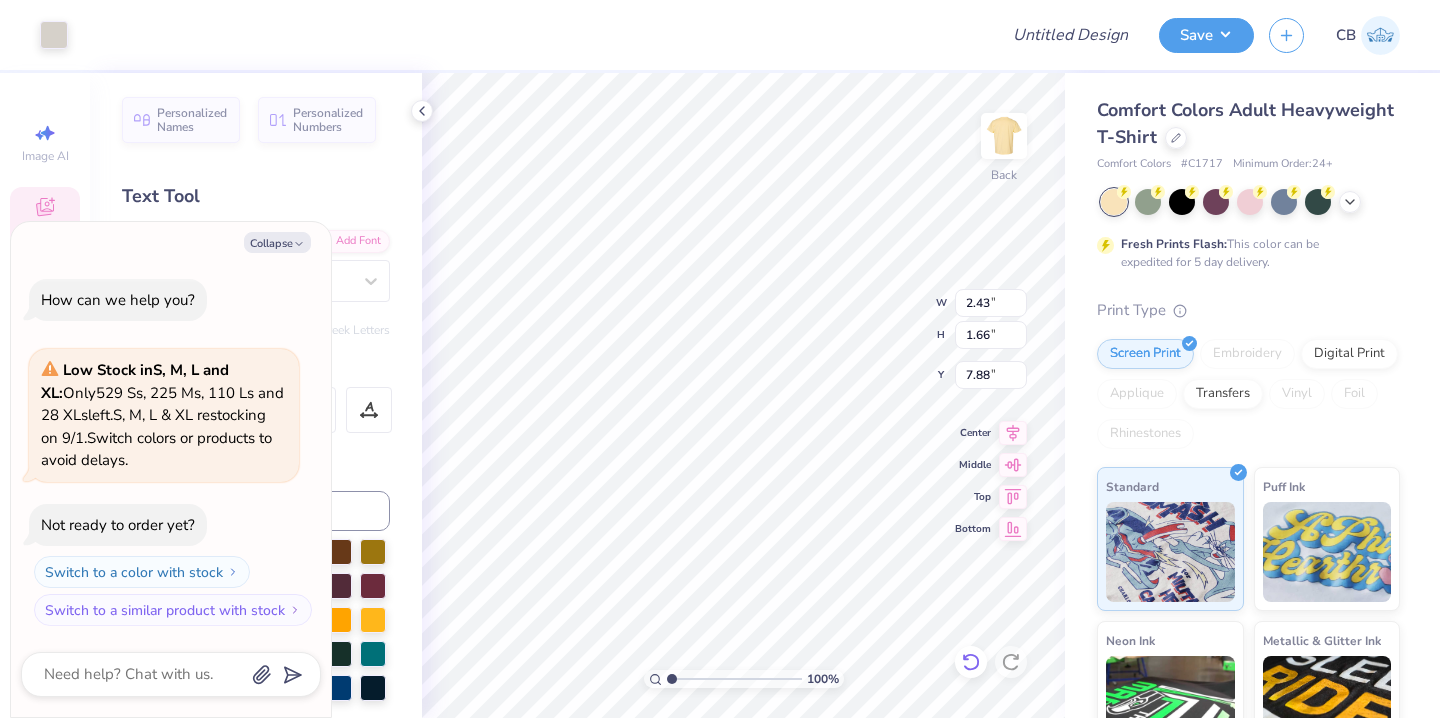 click 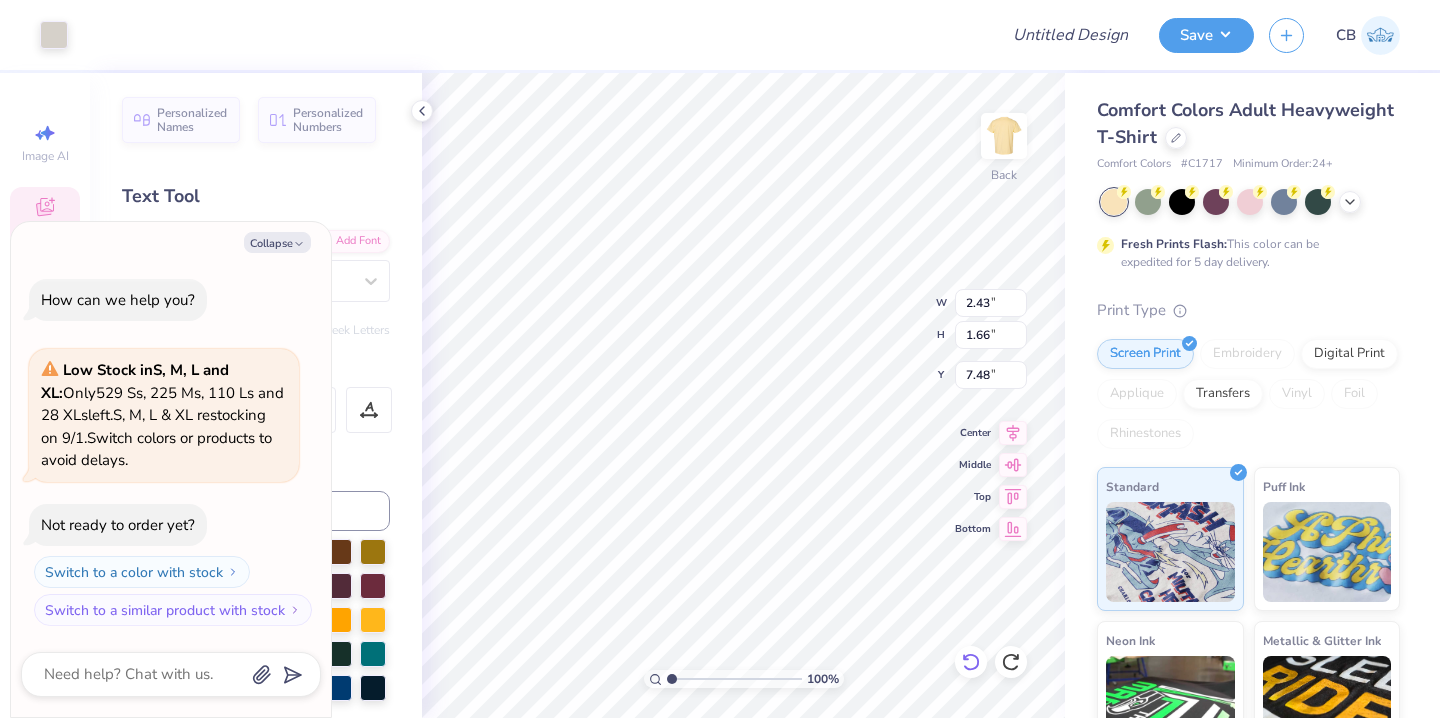 click 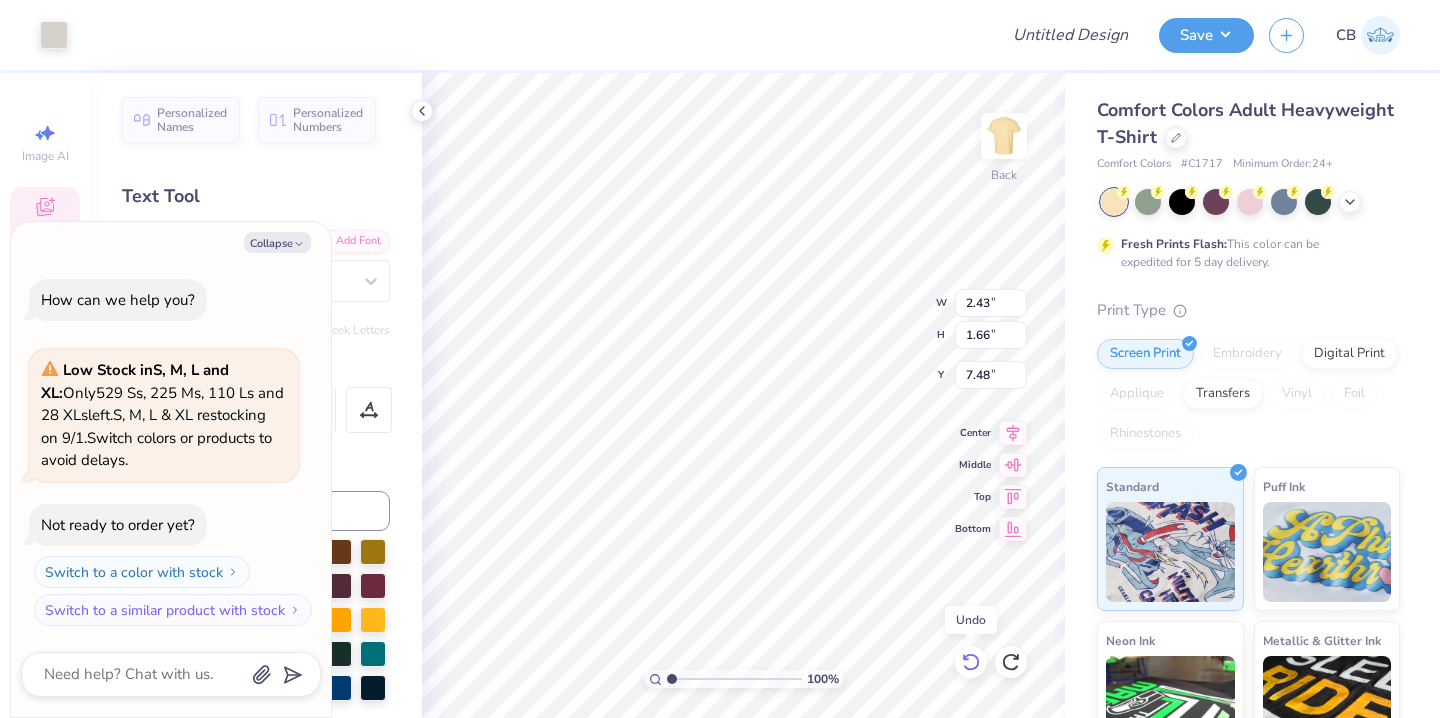 click 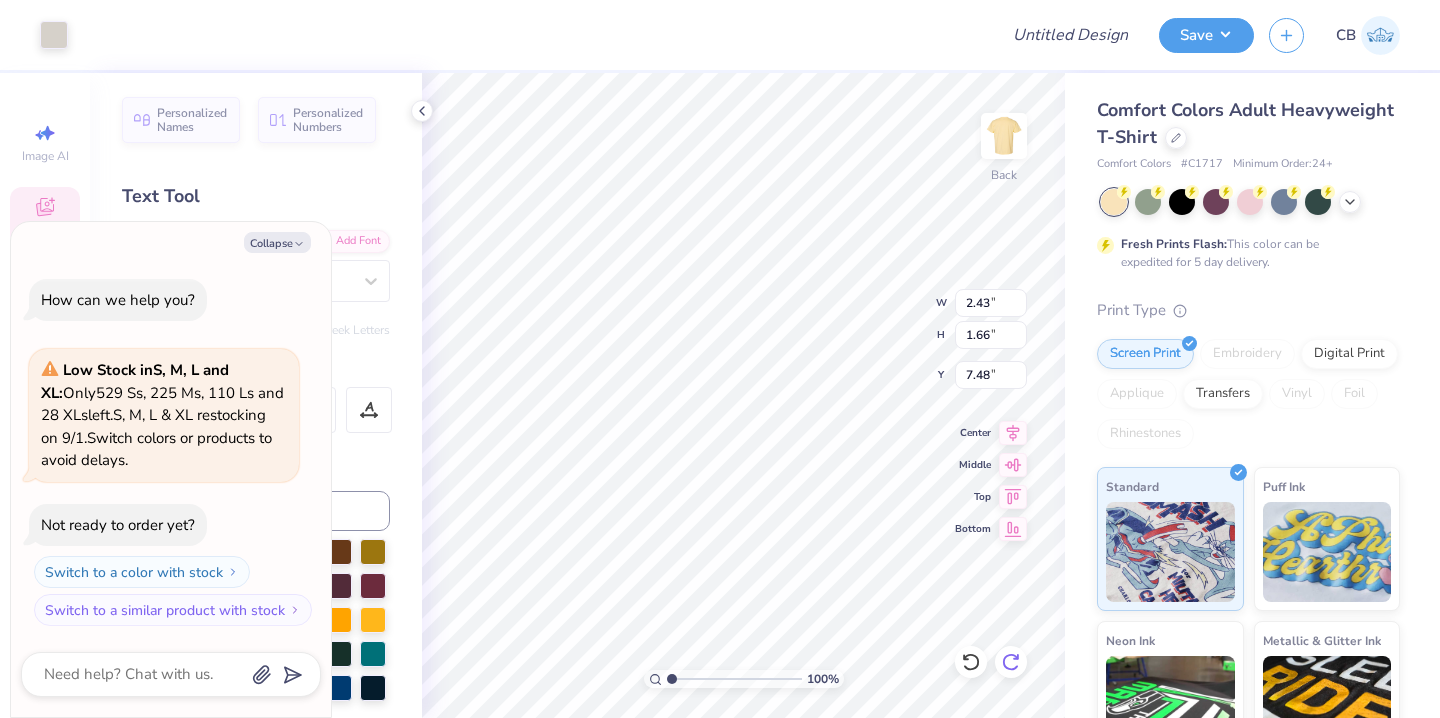 click 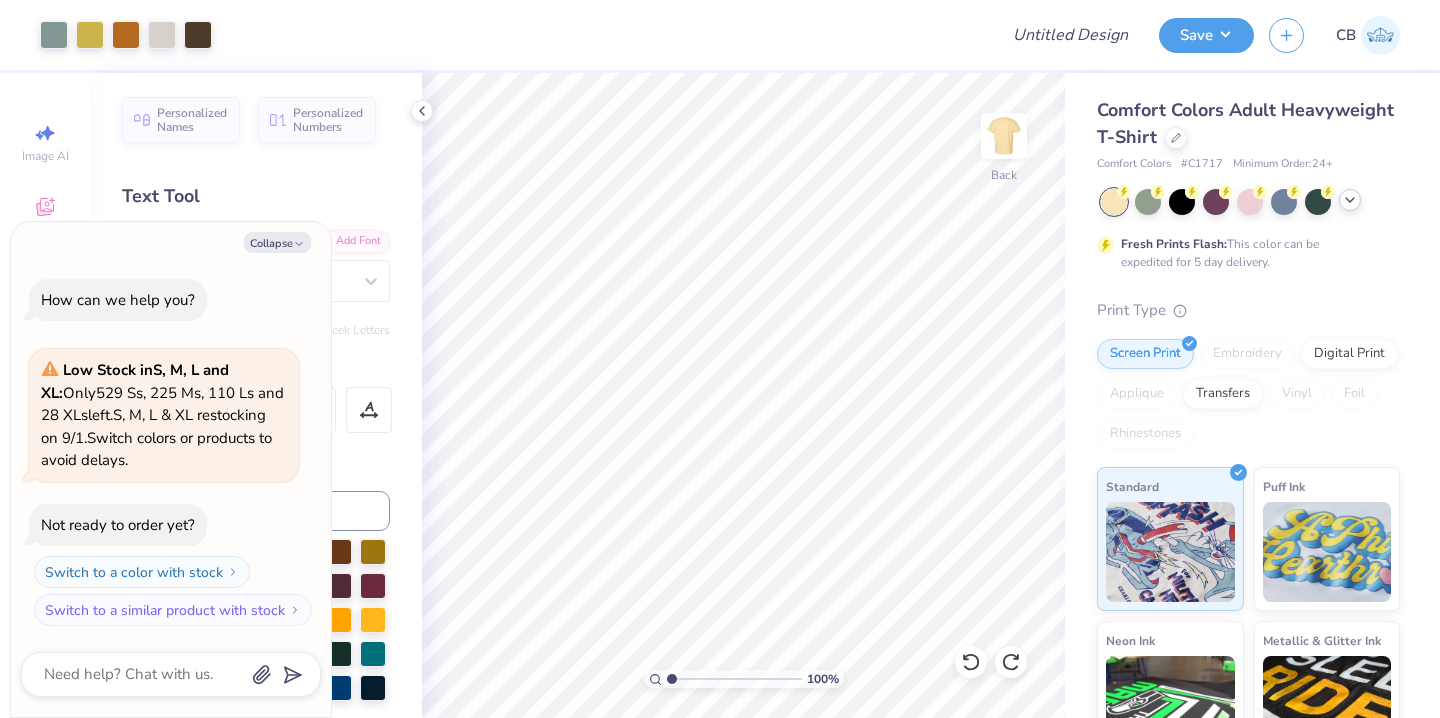 click at bounding box center [1350, 200] 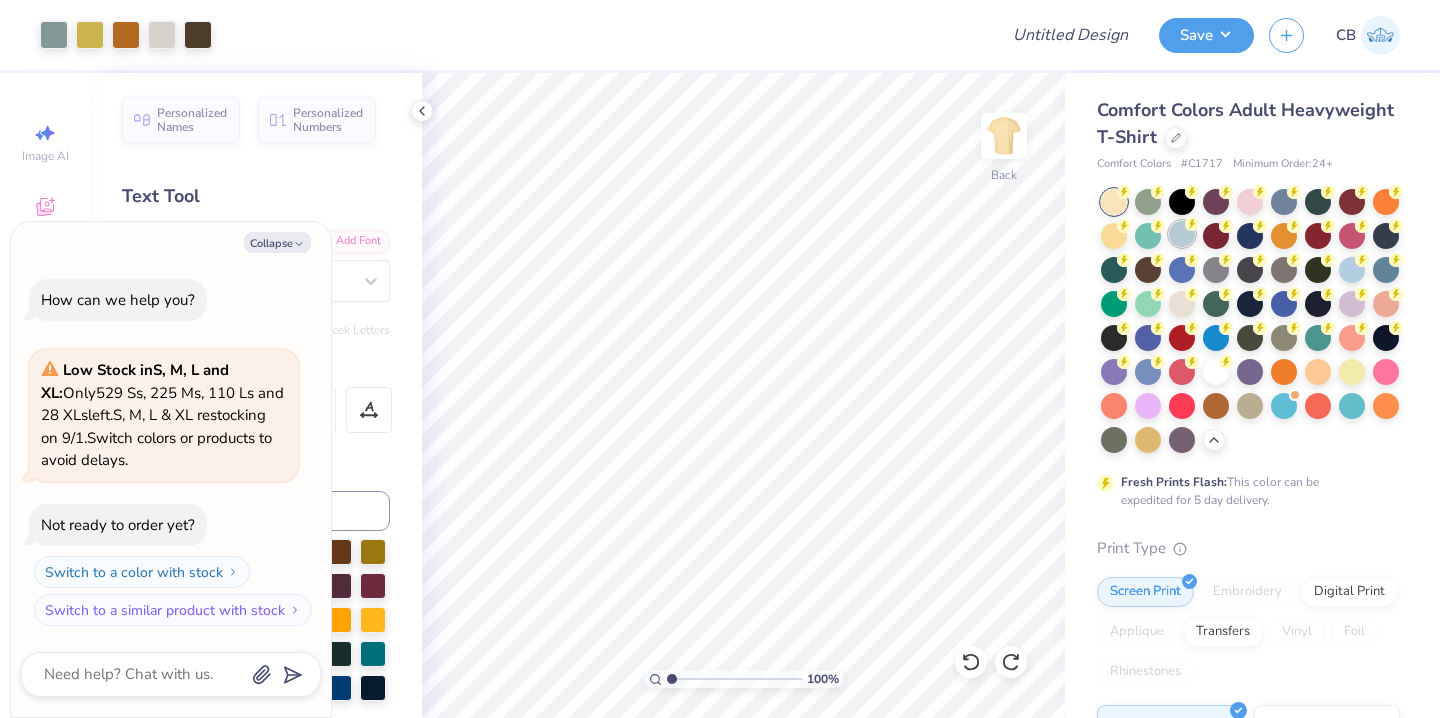 click at bounding box center (1182, 234) 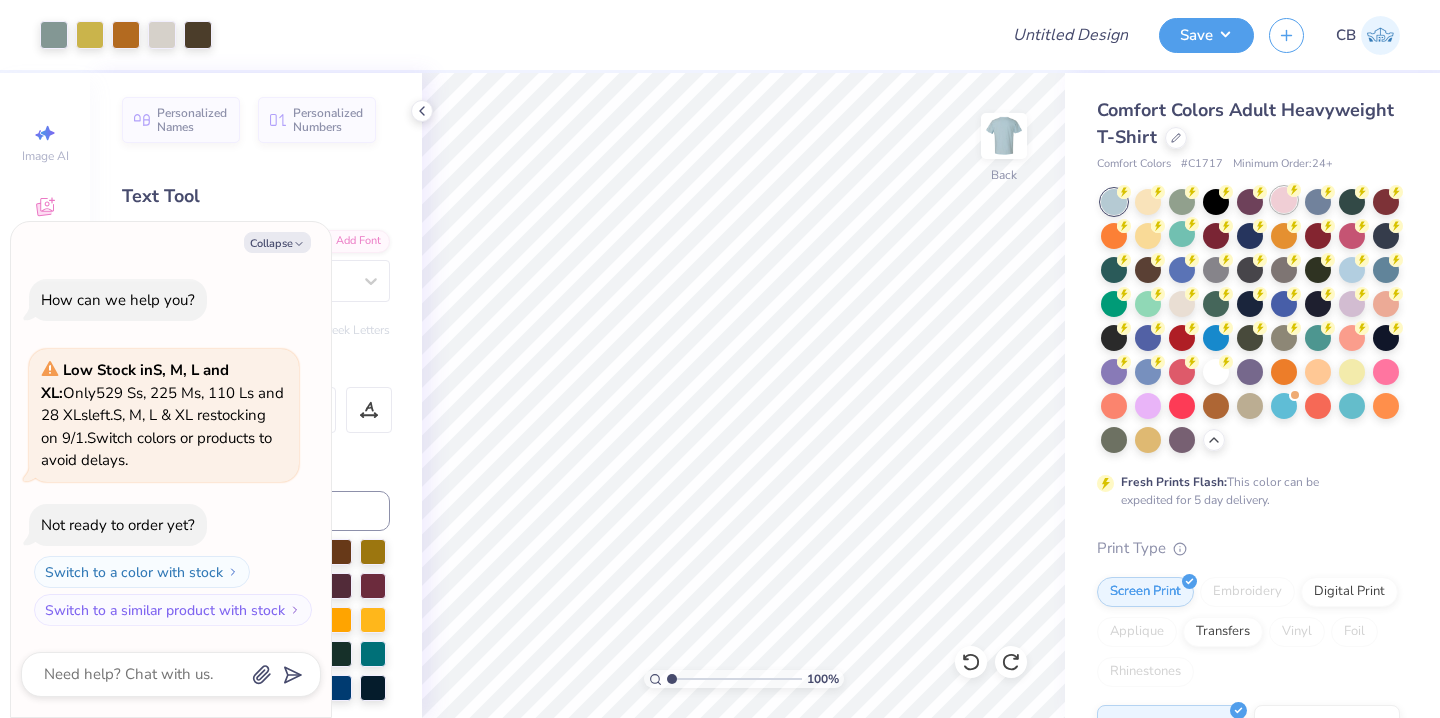 click at bounding box center [1284, 200] 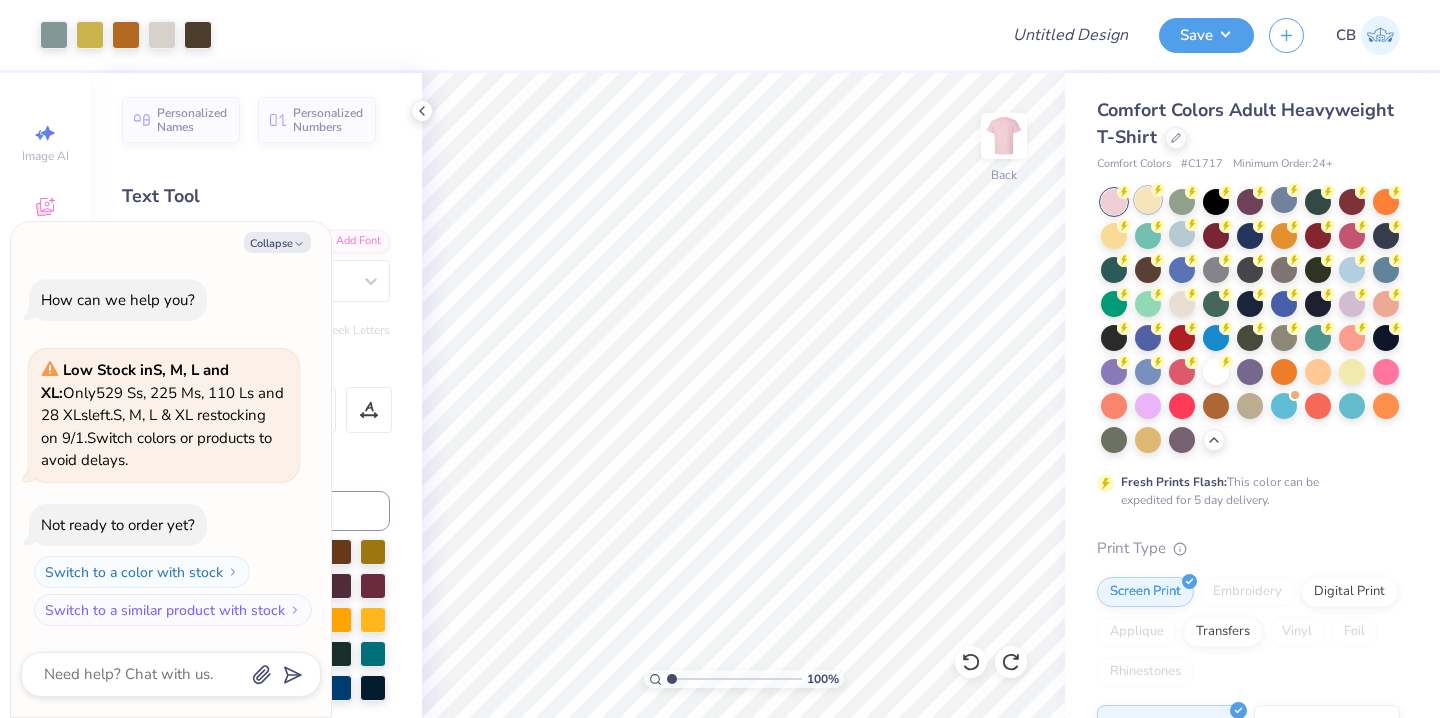 click 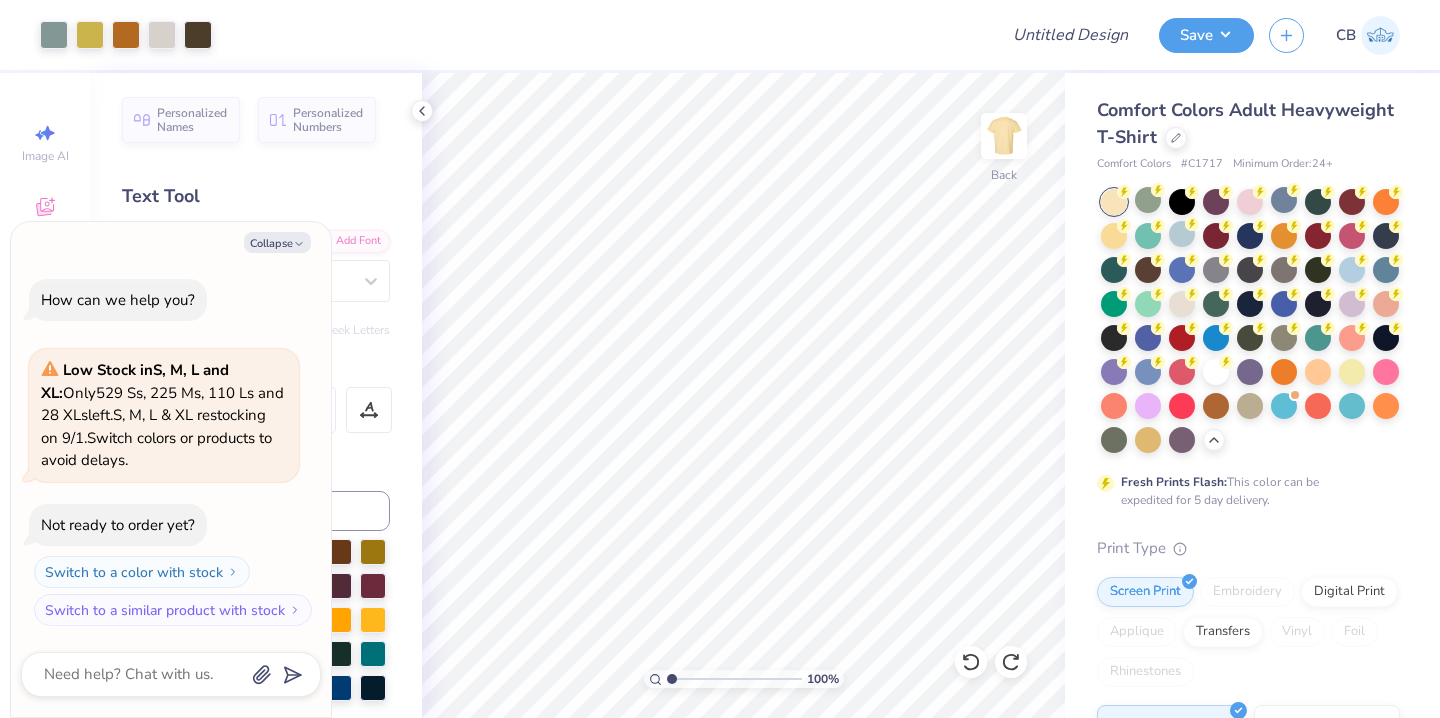 type on "x" 